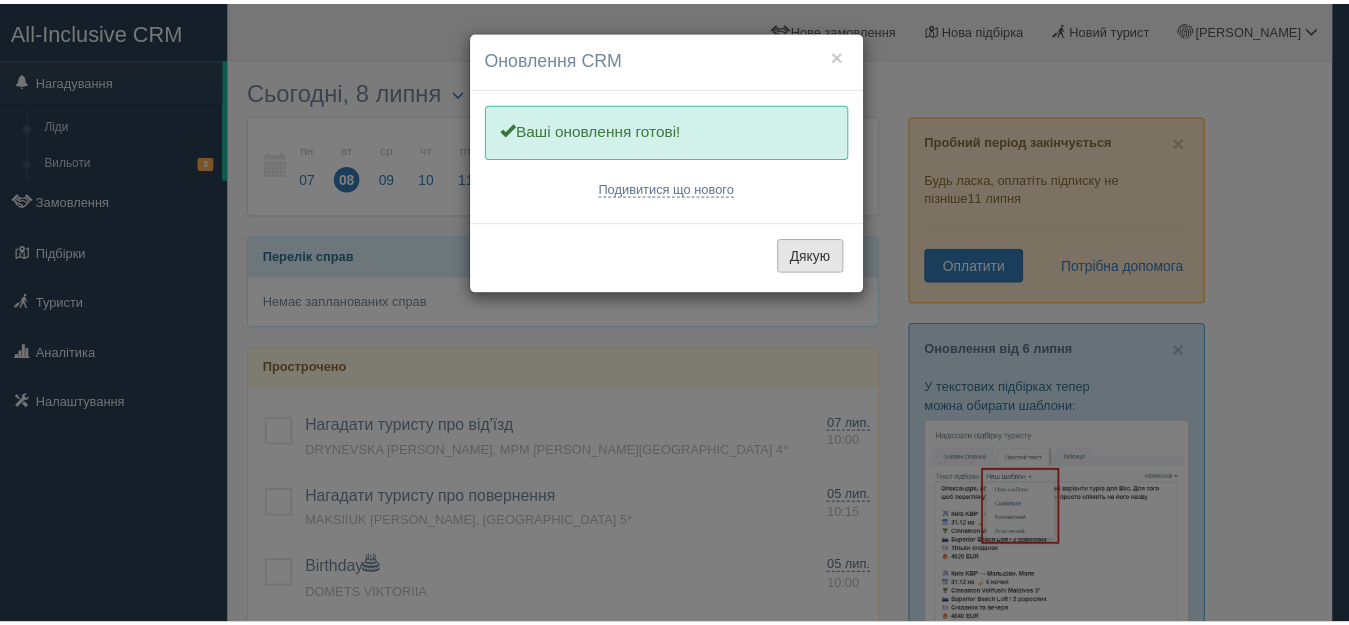 scroll, scrollTop: 0, scrollLeft: 0, axis: both 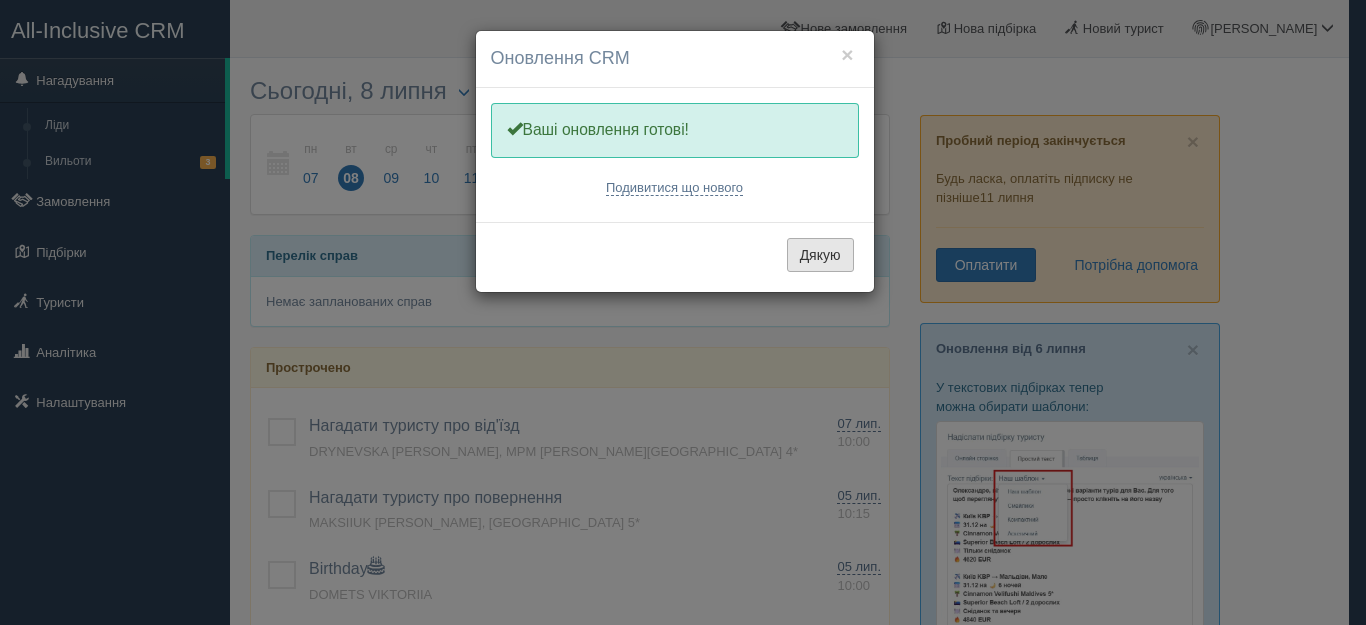 click on "Дякую" at bounding box center (820, 255) 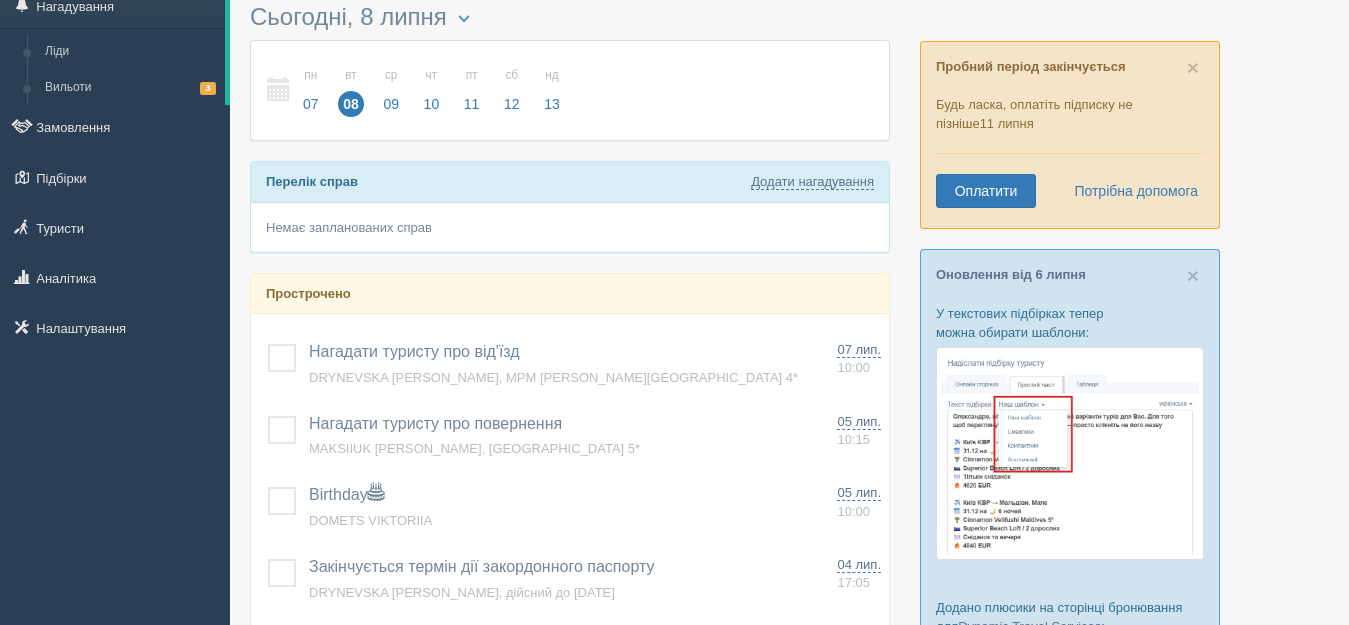 scroll, scrollTop: 0, scrollLeft: 0, axis: both 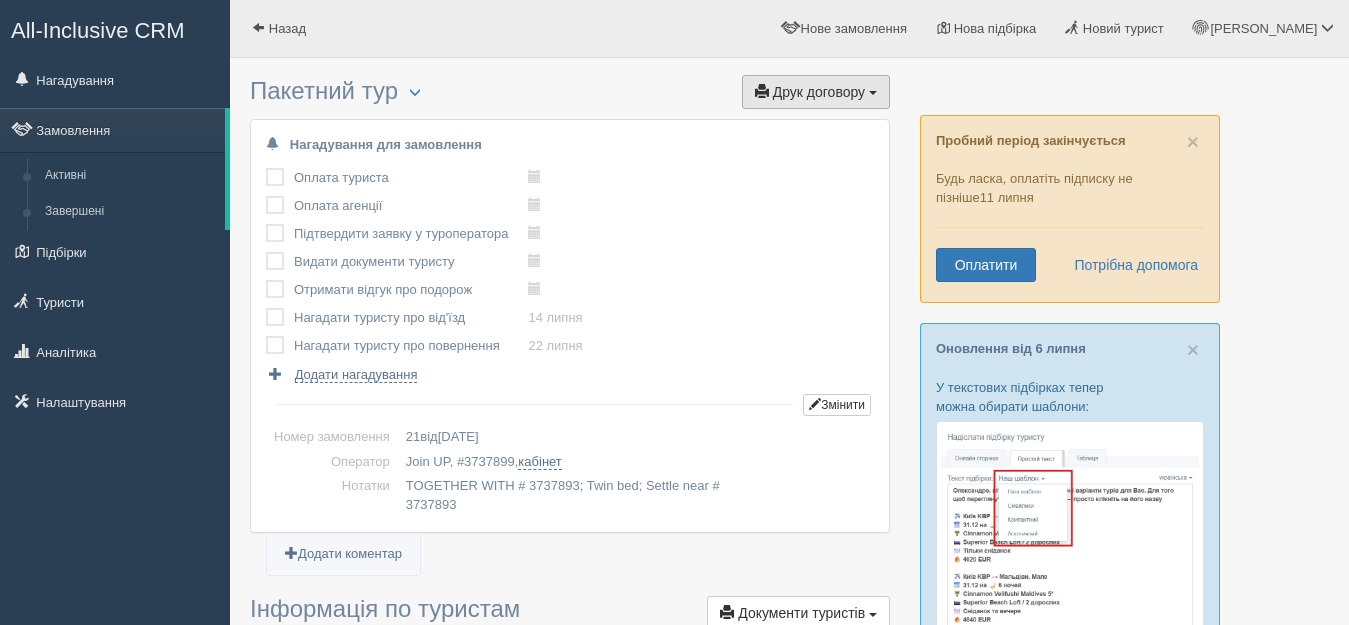 click on "Друк договору
Друк" at bounding box center [816, 92] 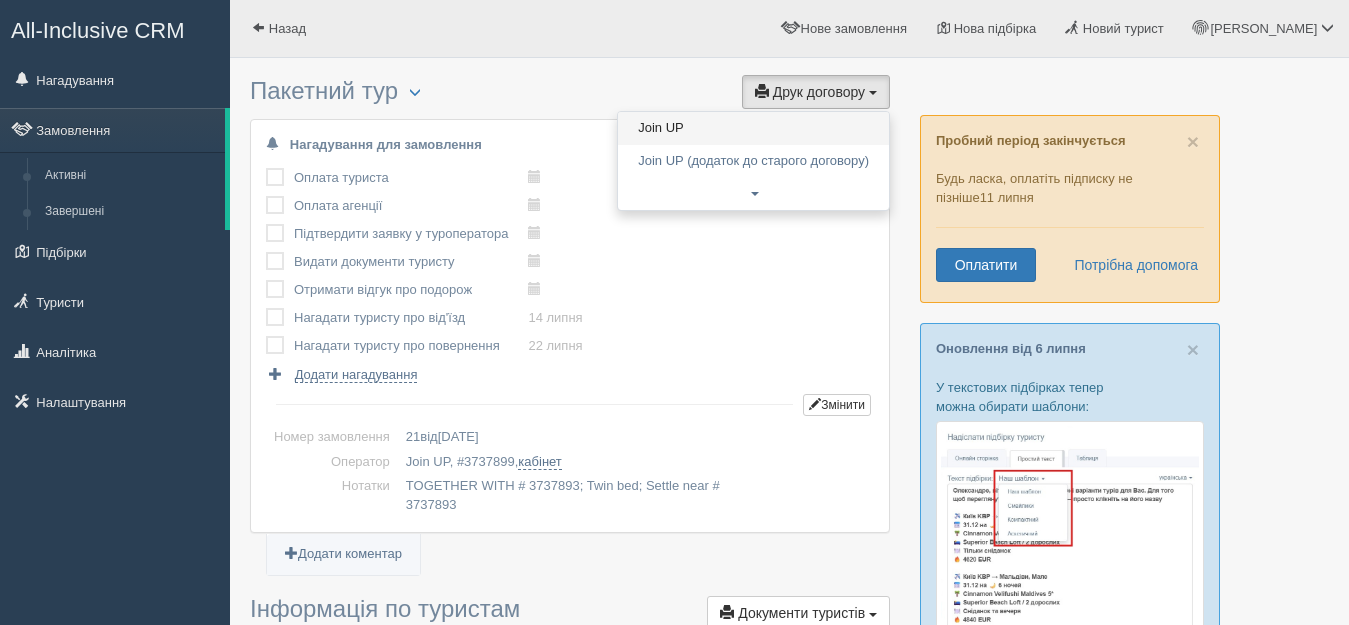 click on "Join UP" at bounding box center [753, 128] 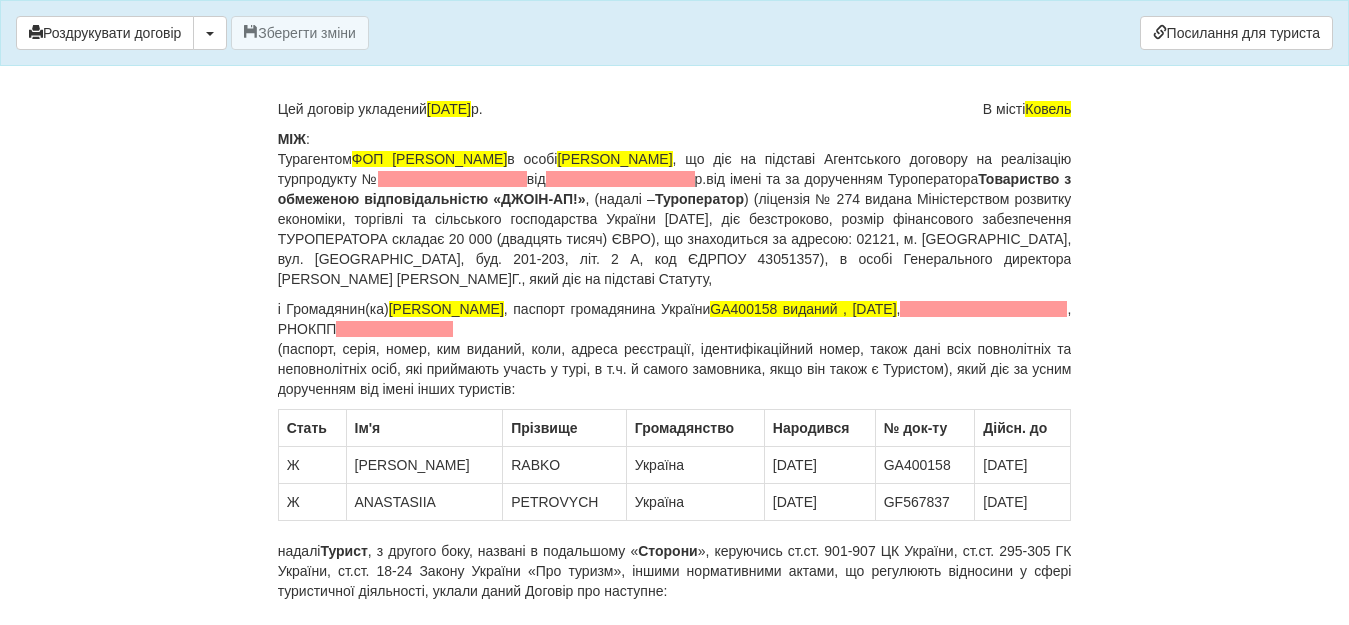 scroll, scrollTop: 200, scrollLeft: 0, axis: vertical 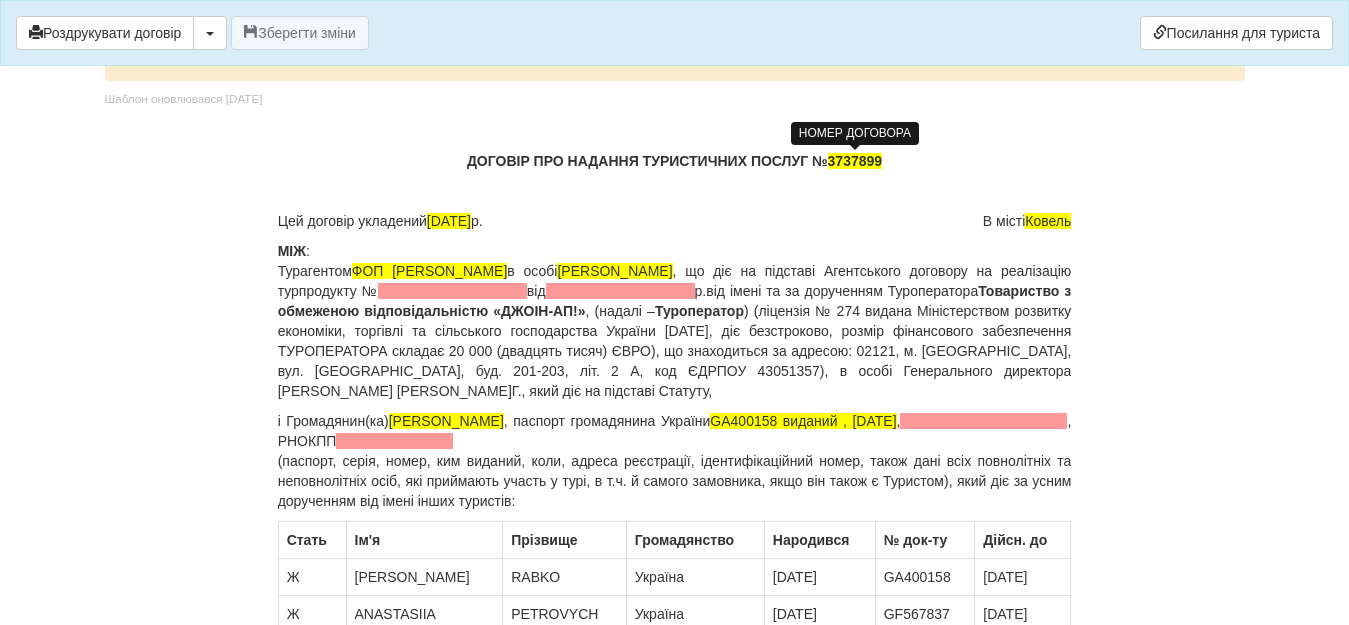click on "3737899" at bounding box center (855, 161) 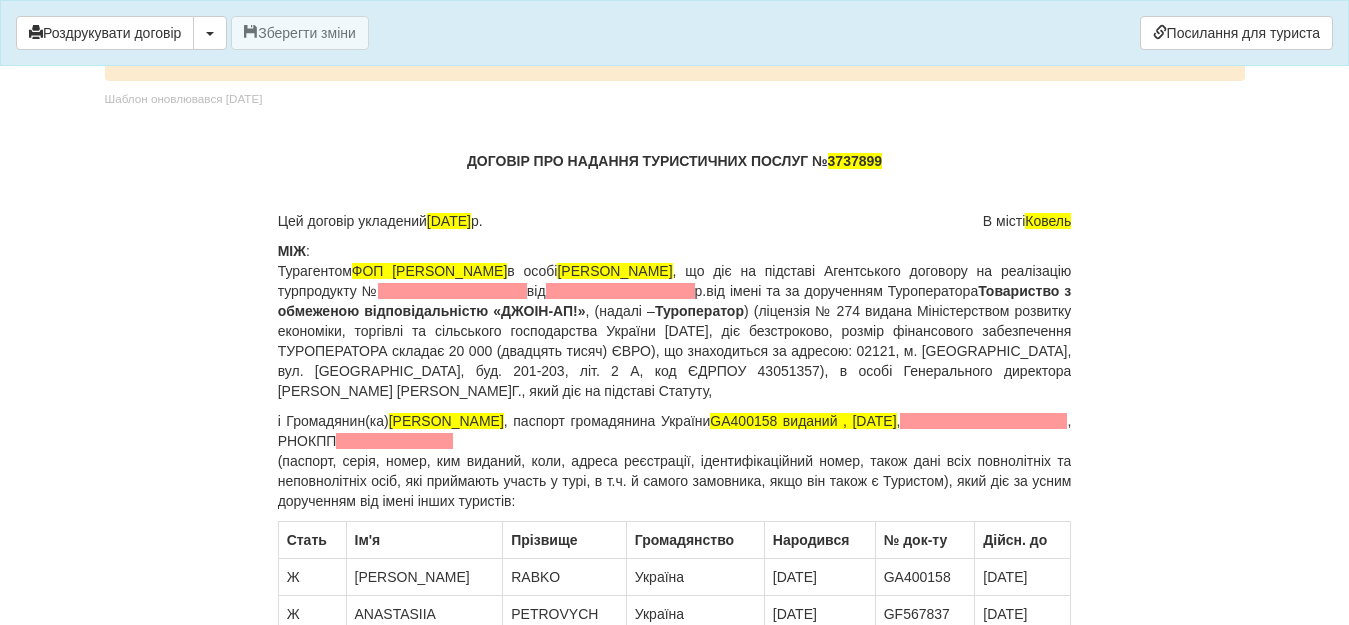 type 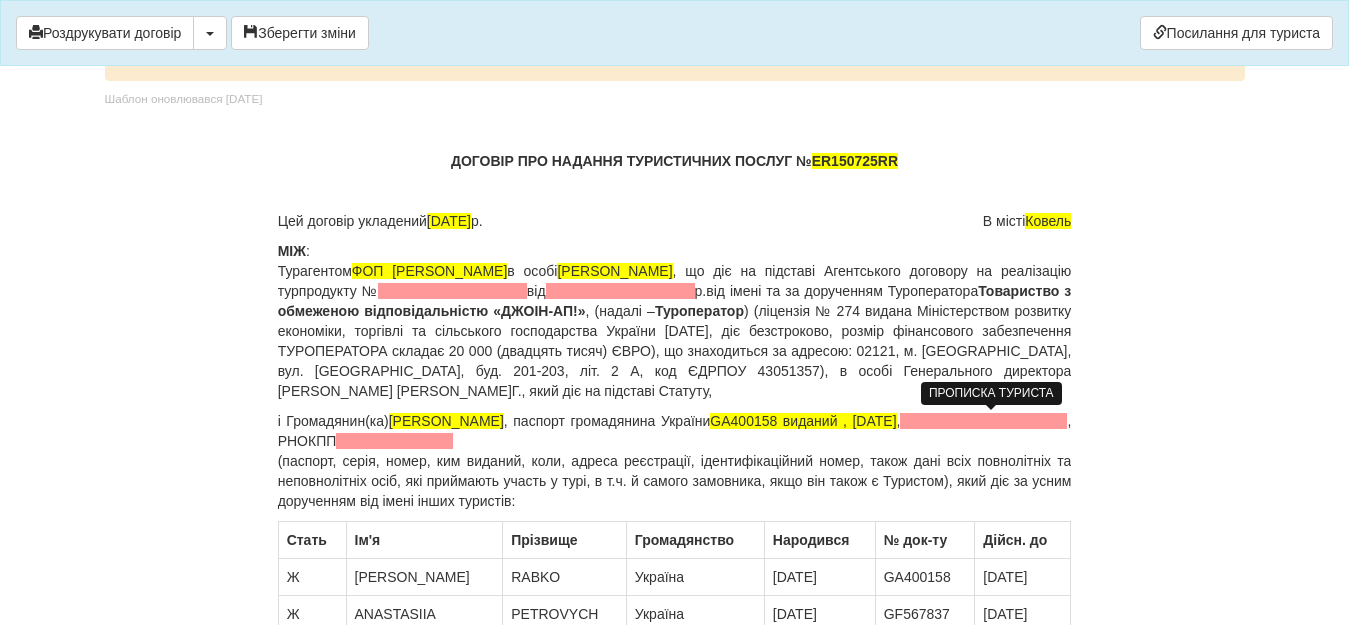 click at bounding box center (983, 421) 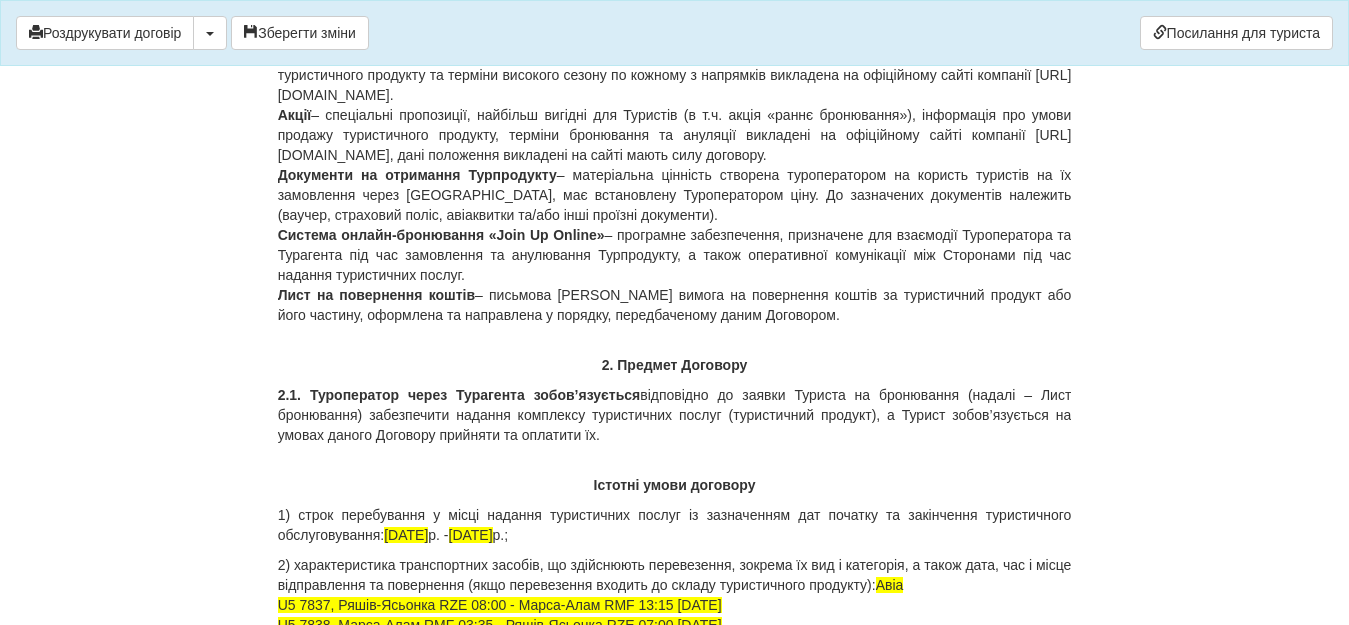 scroll, scrollTop: 1847, scrollLeft: 0, axis: vertical 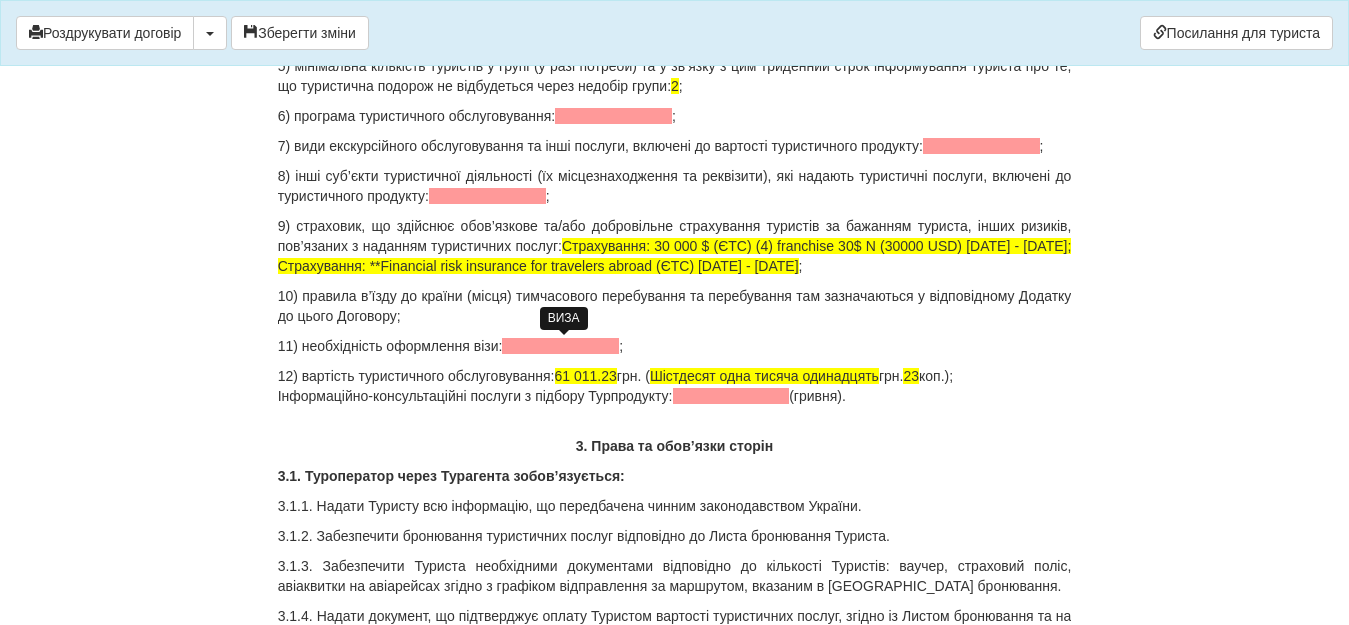 click at bounding box center (560, 346) 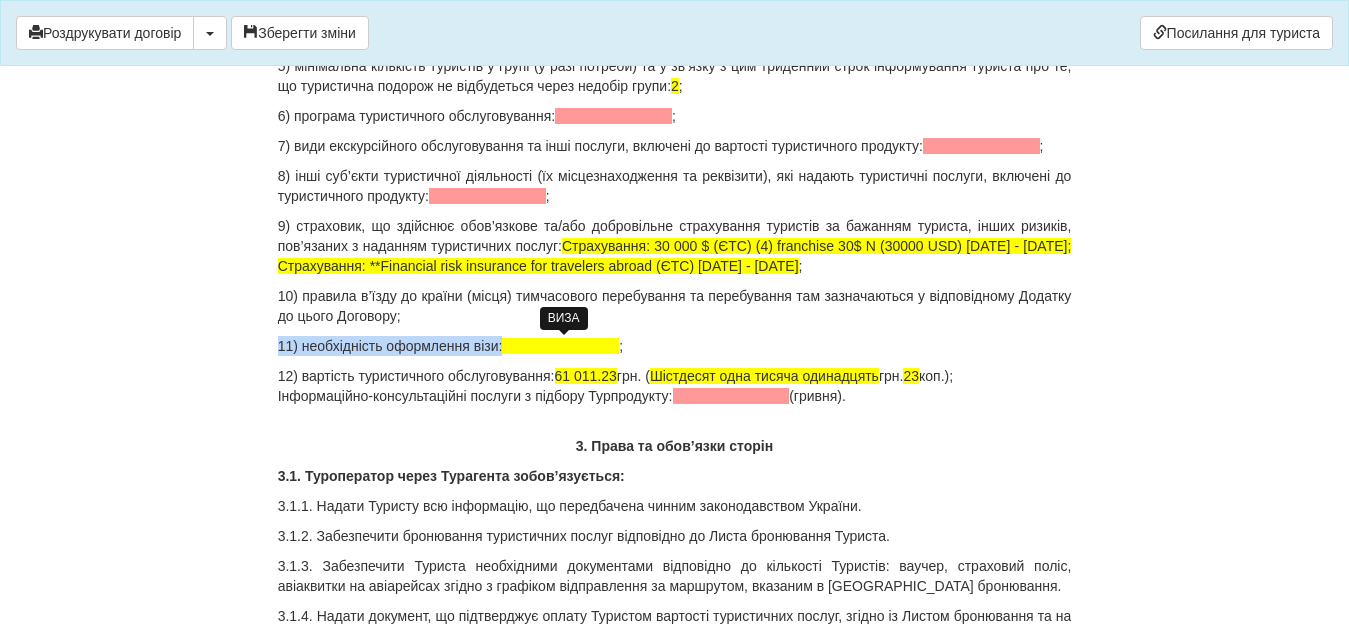 click at bounding box center [560, 346] 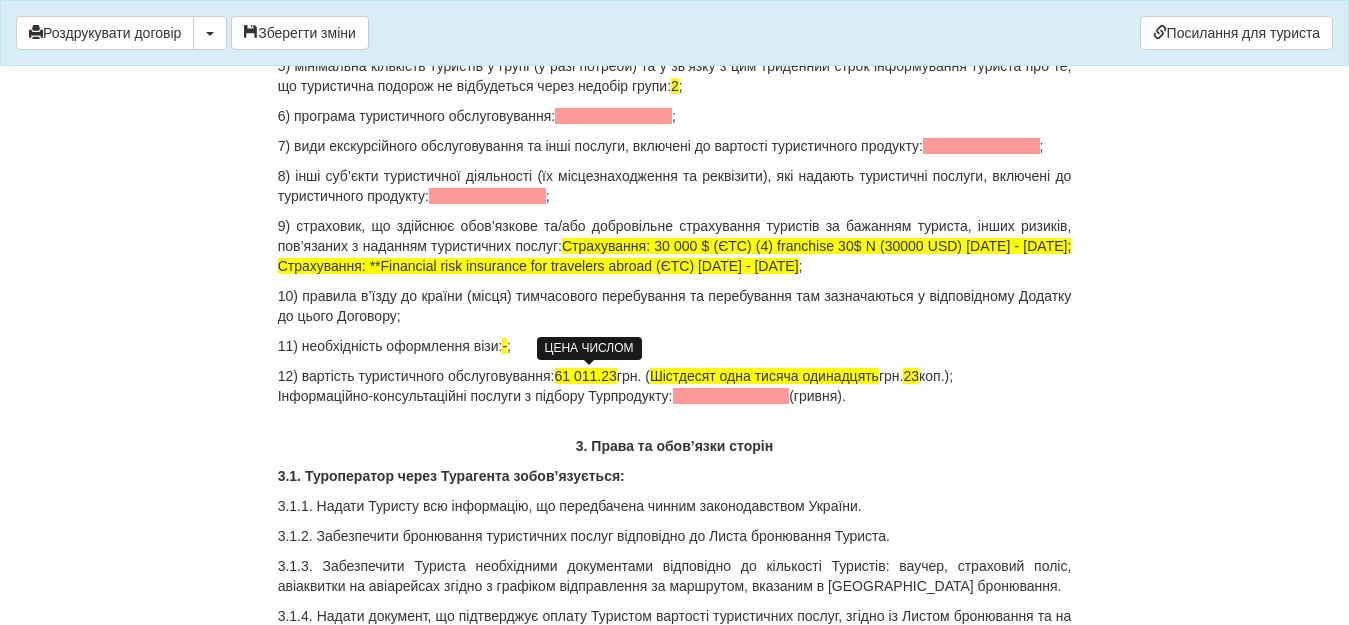 click on "61 011.23" at bounding box center [586, 376] 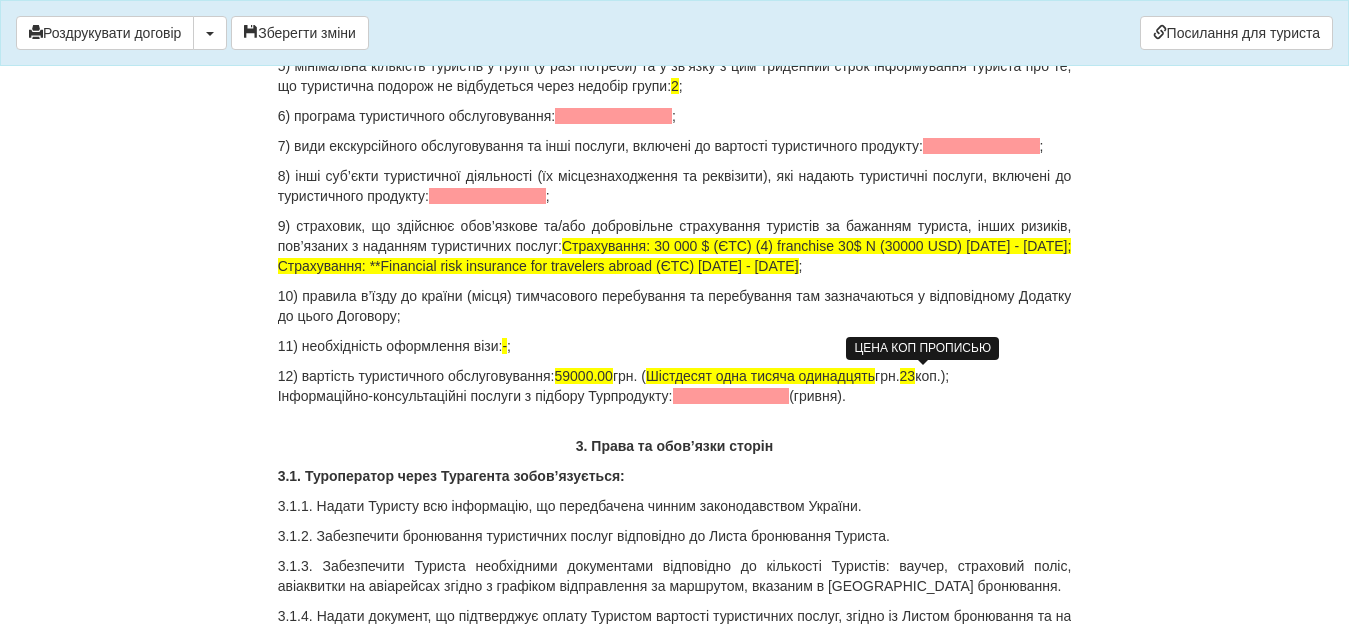 click on "23" at bounding box center [908, 376] 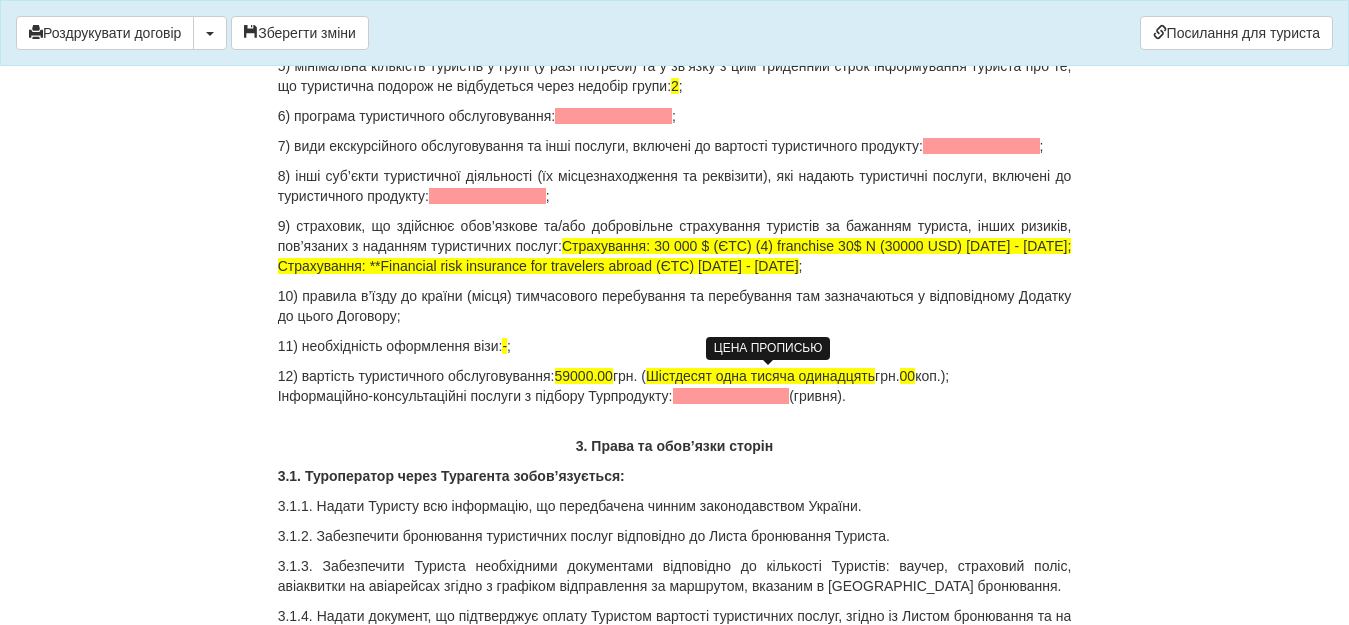click on "Шістдесят одна тисяча одинадцять" at bounding box center (760, 376) 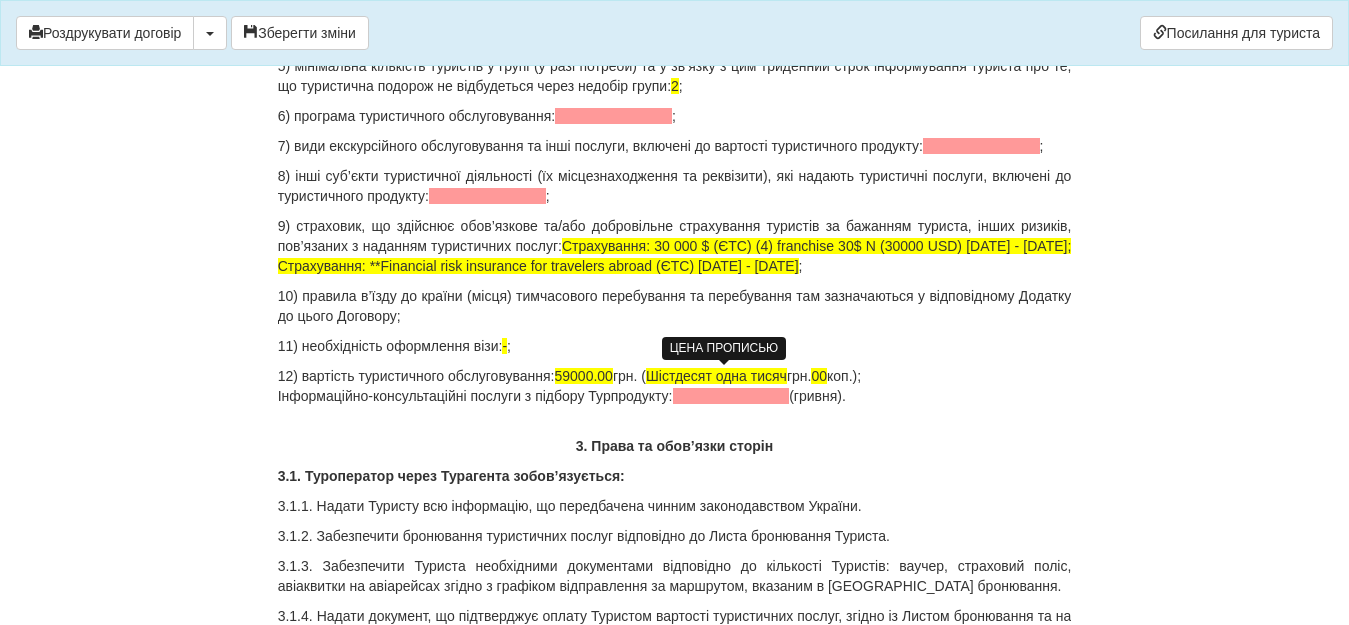 click on "Шістдесят одна тисяч" at bounding box center (716, 376) 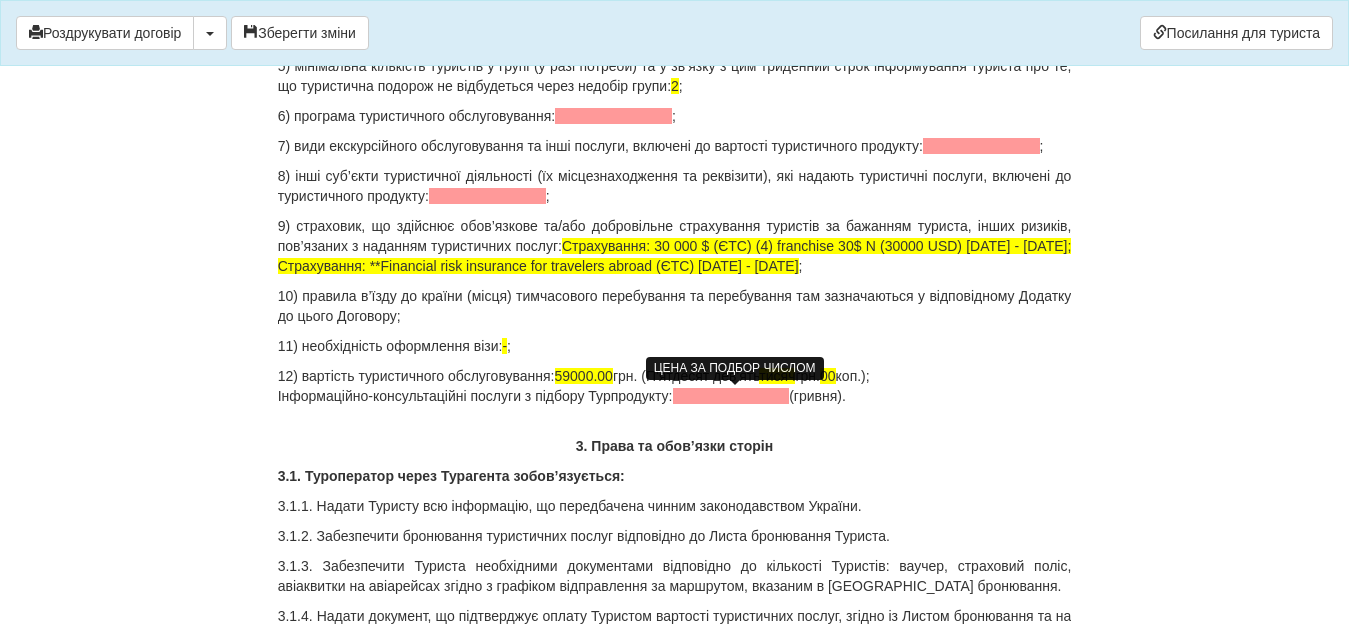click at bounding box center [731, 396] 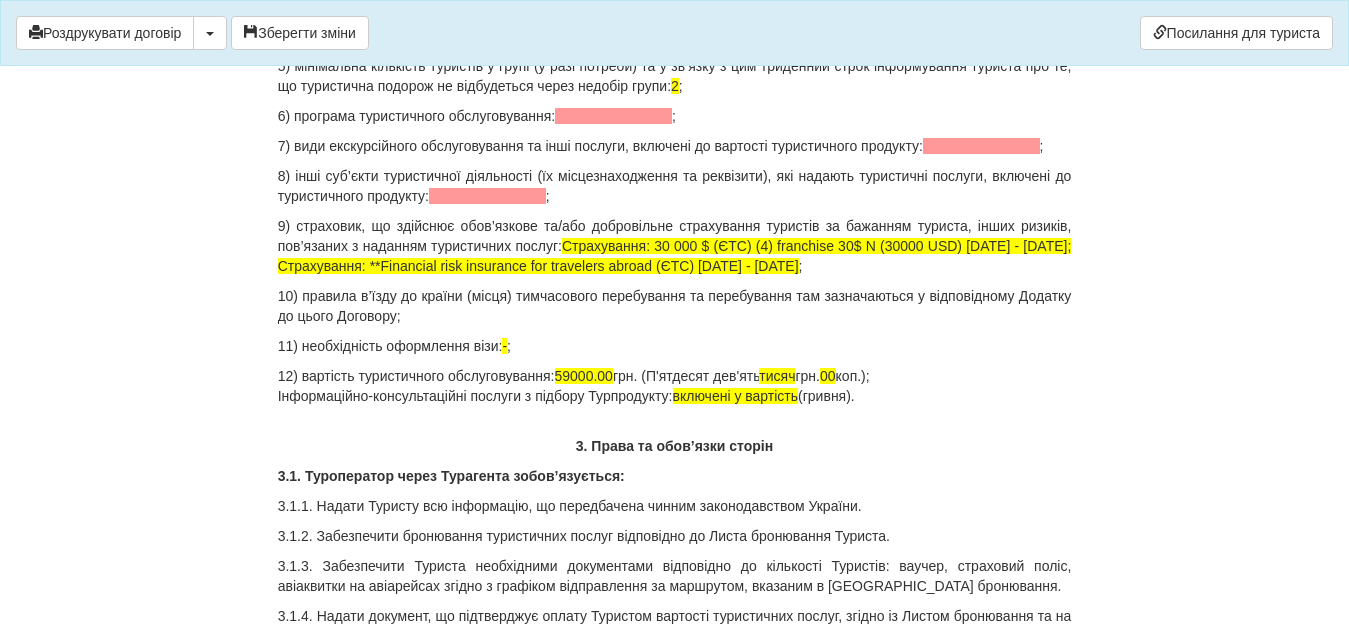 click on "12) вартість туристичного обслуговування:  59000.00  грн. (П'ятдесят дев'ять   тисяч  грн.  00  коп.);
Інформаційно-консультаційні послуги з підбору Турпродукту:  включені у вартість  (гривня)." at bounding box center (675, 386) 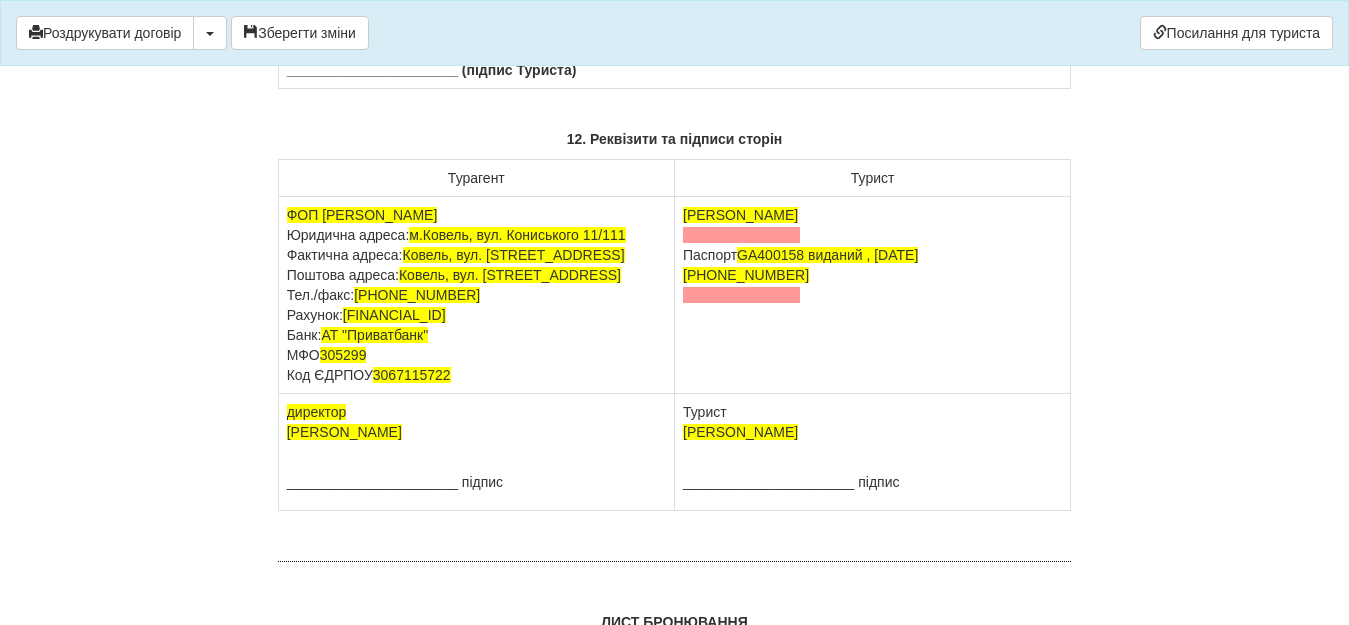 scroll, scrollTop: 12618, scrollLeft: 0, axis: vertical 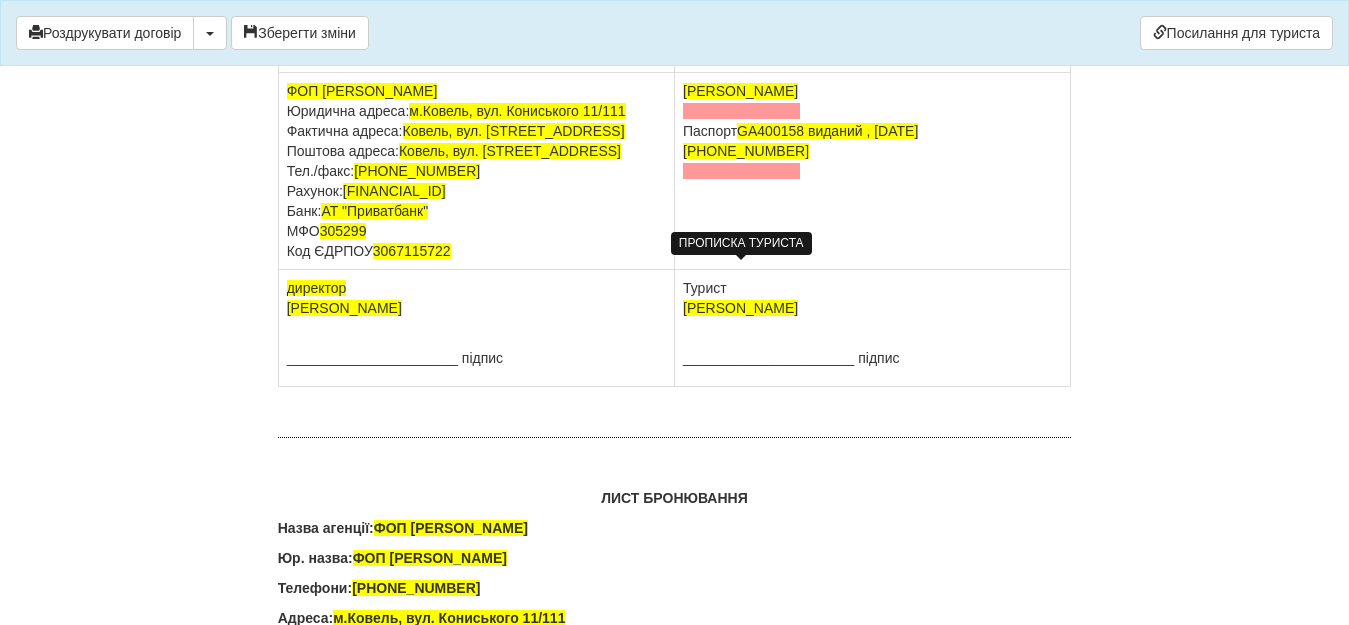 click at bounding box center (741, 111) 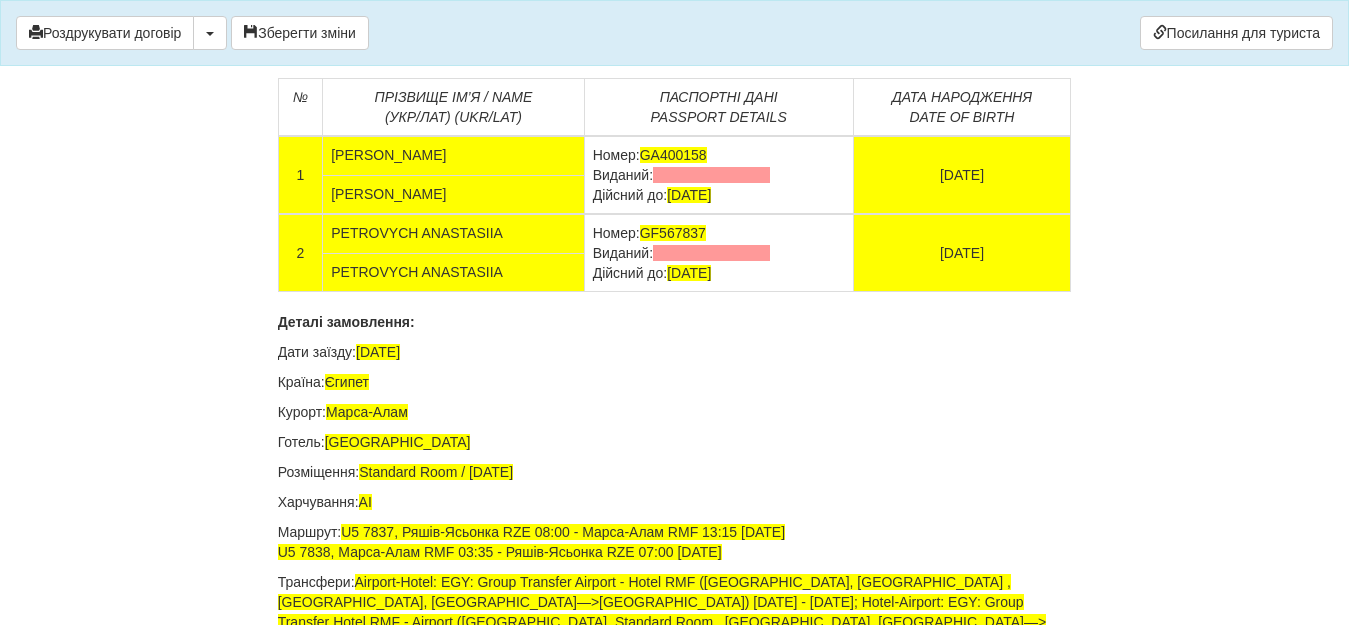 scroll, scrollTop: 13218, scrollLeft: 0, axis: vertical 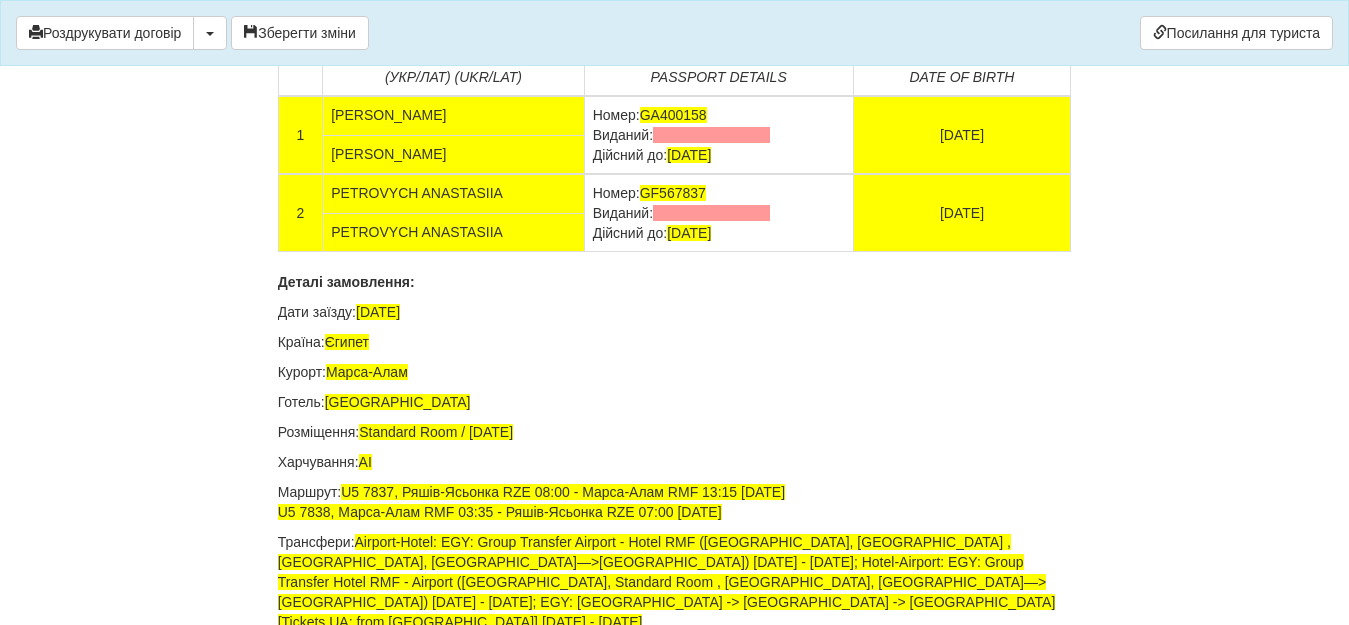 click at bounding box center [711, 135] 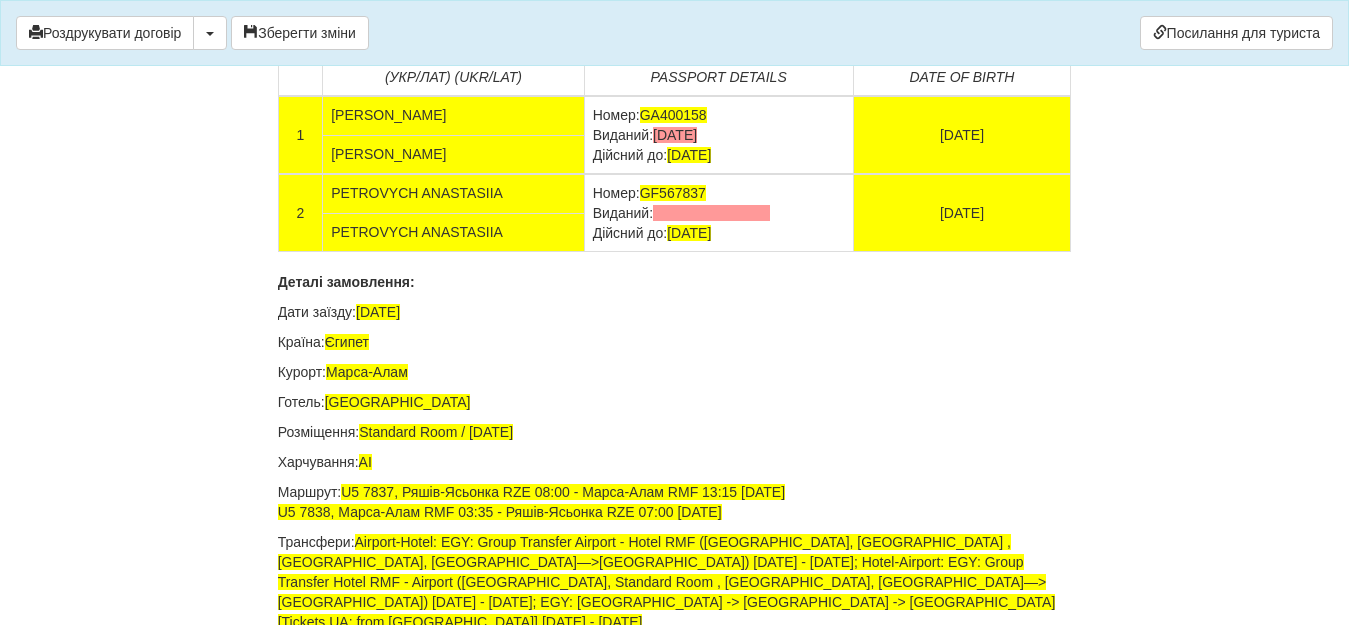 click at bounding box center (711, 213) 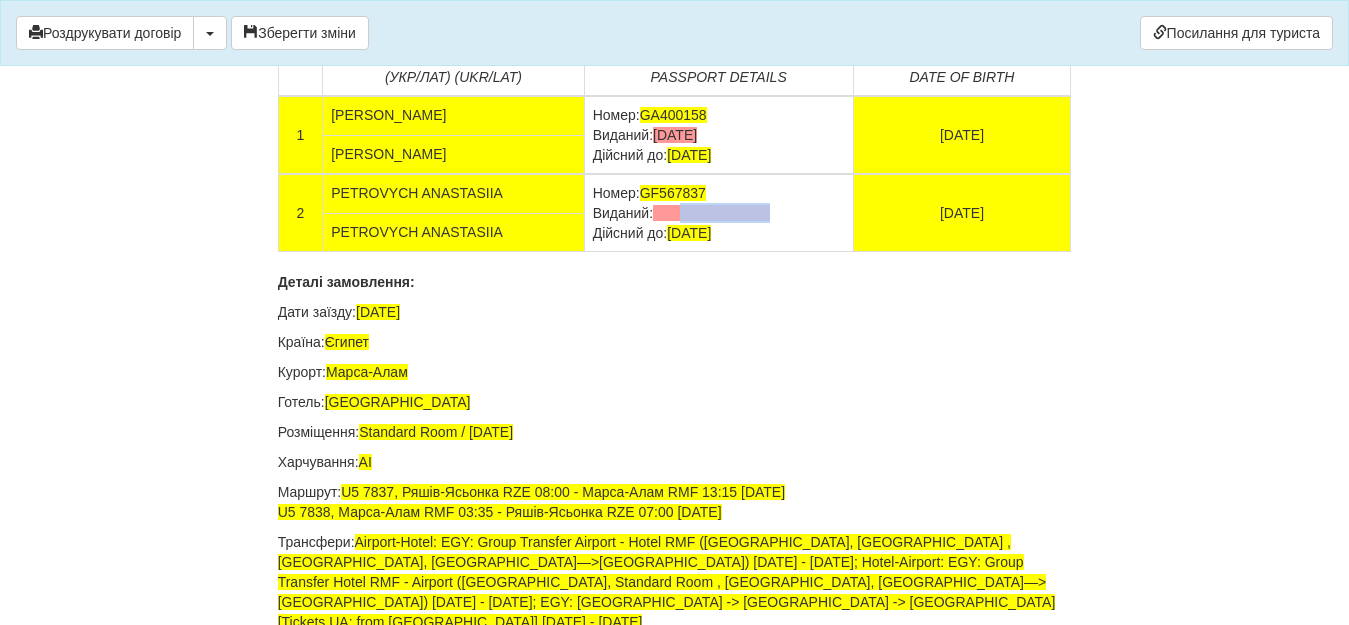 click at bounding box center [711, 213] 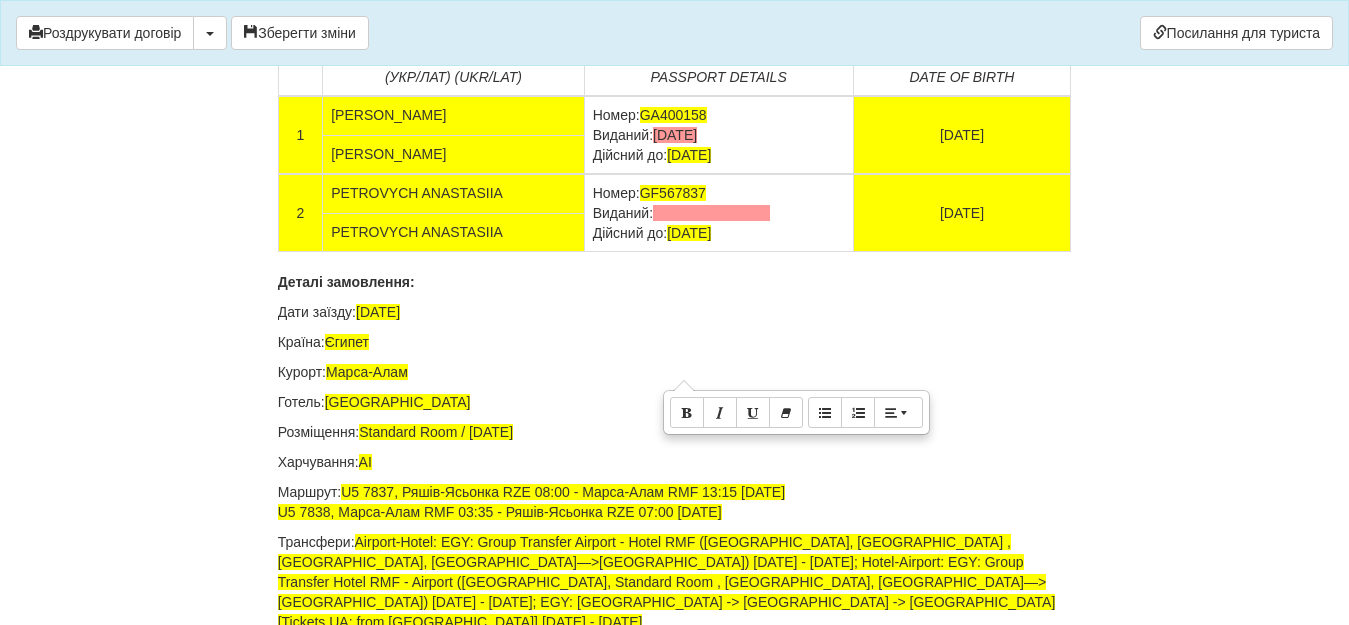 click on "Номер:  GF567837
Виданий:
Дійсний до:  14.04.2033" at bounding box center (718, 213) 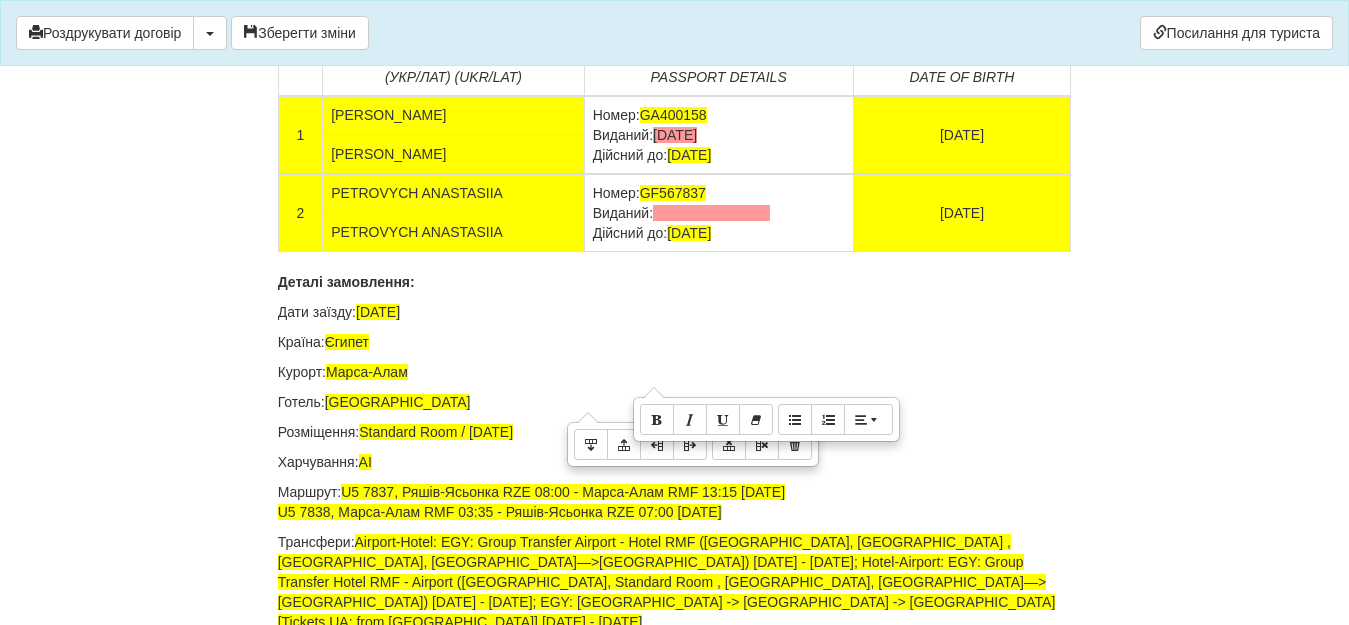 click at bounding box center (711, 213) 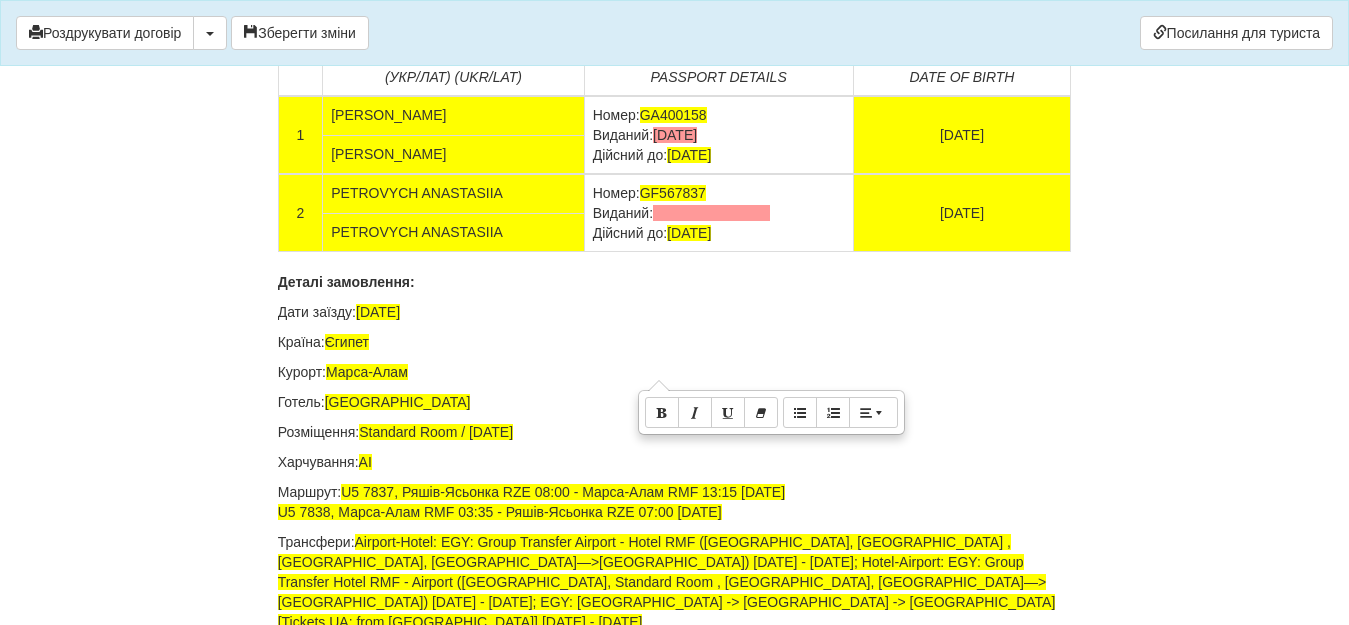 click on "ДОГОВІР ПРО НАДАННЯ ТУРИСТИЧНИХ ПОСЛУГ № ER150725RR
Цей договір укладений  05.07.2025  р.
В місті  Ковель
МІЖ :
Турагентом  ФОП Луцик Ірина Юріївна  в особі  Луцик Ірина Юріївна , що діє на підставі Агентського договору на реалізацію турпродукту №                                 від                                  р.
від імені та за дорученням Туроператора  Товариство з обмеженою відповідальністю «ДЖОІН-АП!» , (надалі –  Туроператор
і Громадянин(ка)  RABKO ANNA , паспорт громадянина України  GA400158 виданий , 03.06.2021 ," at bounding box center (675, -5915) 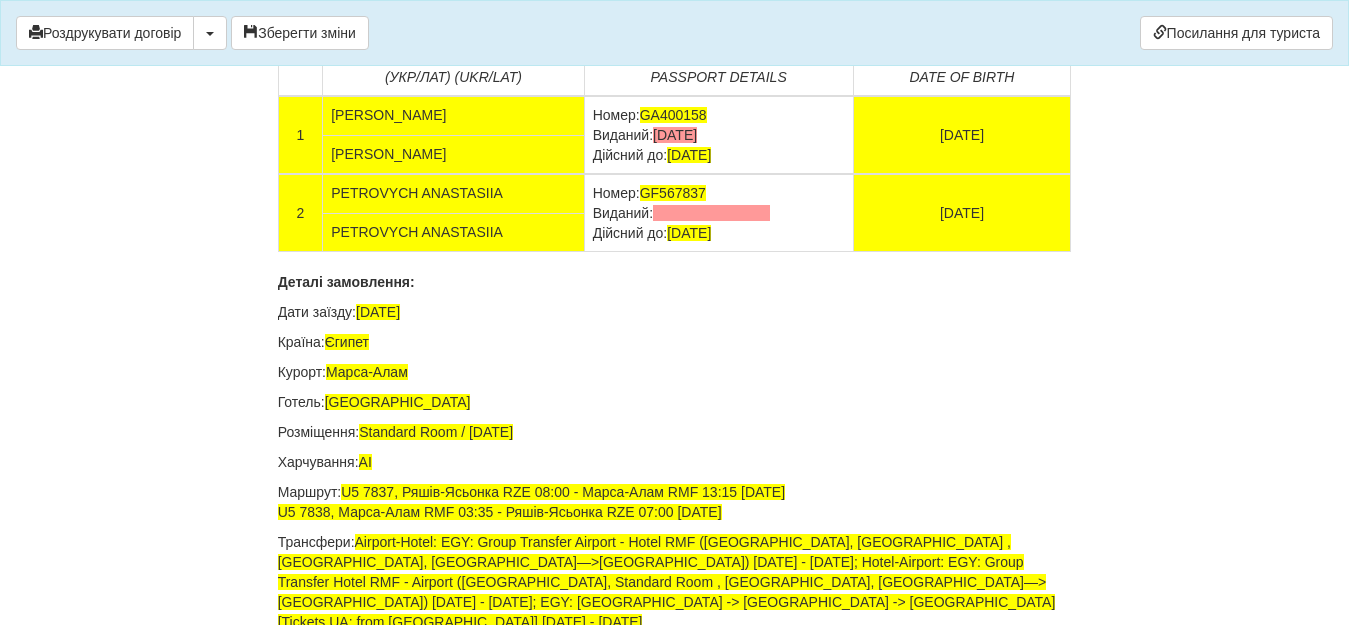 click at bounding box center [711, 213] 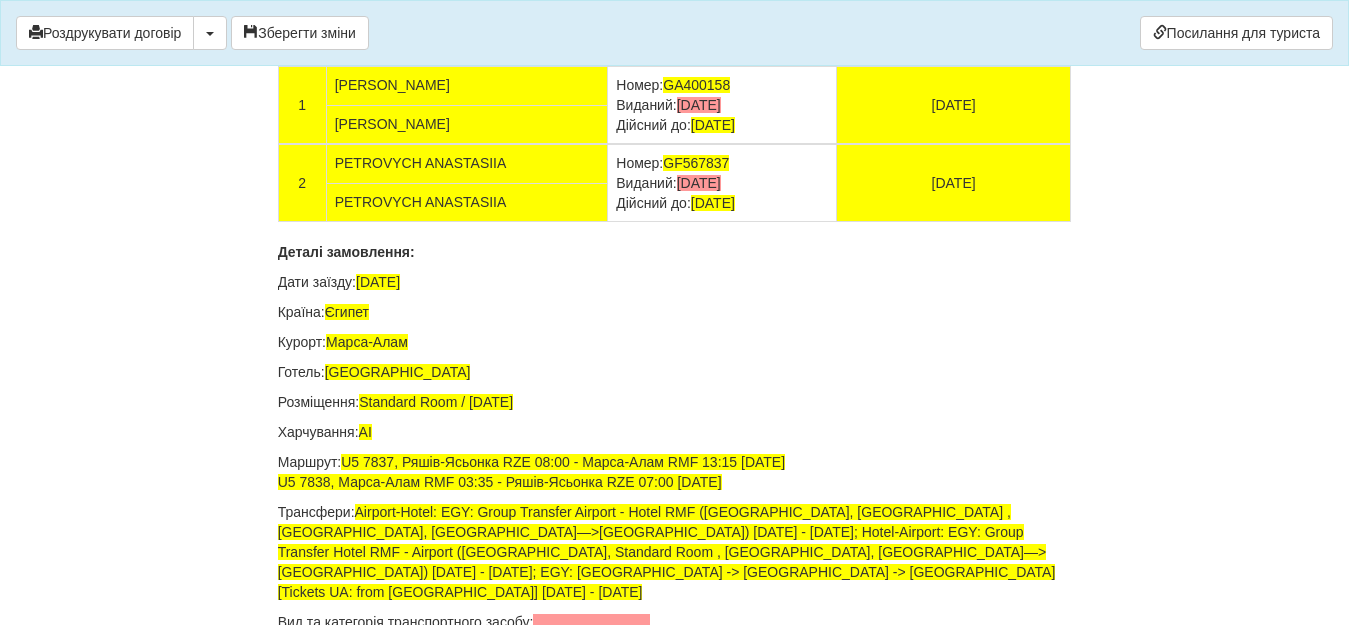 scroll, scrollTop: 13258, scrollLeft: 0, axis: vertical 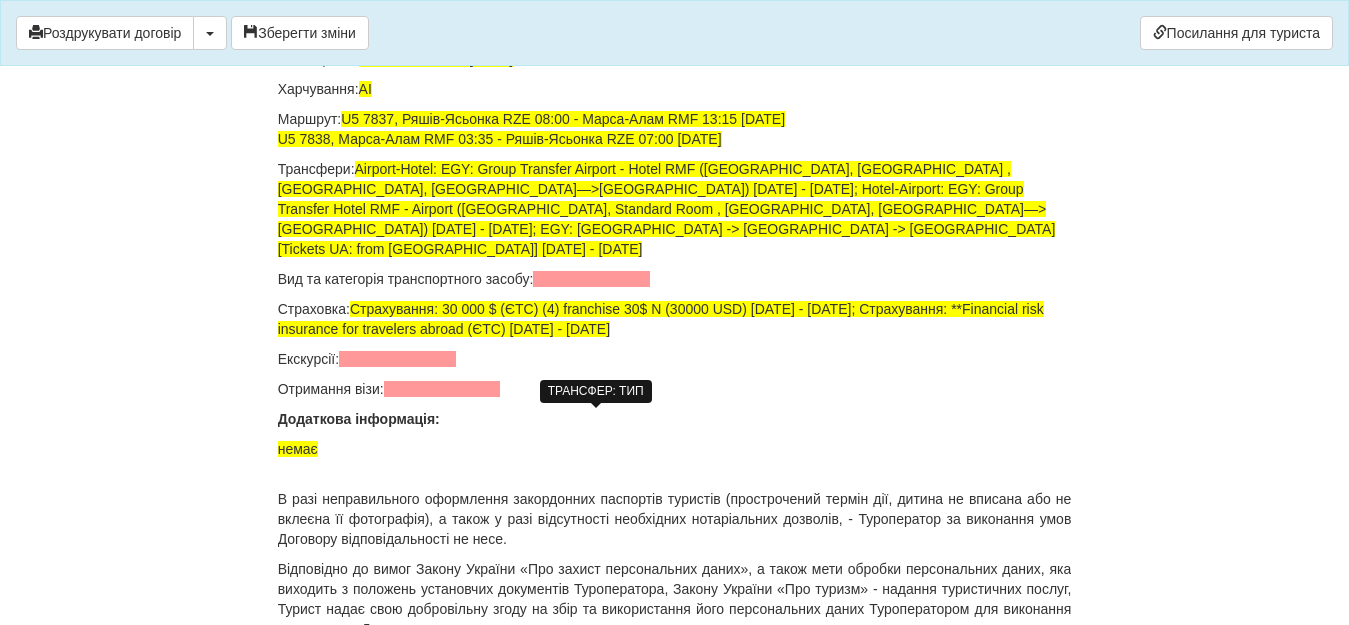click at bounding box center (591, 279) 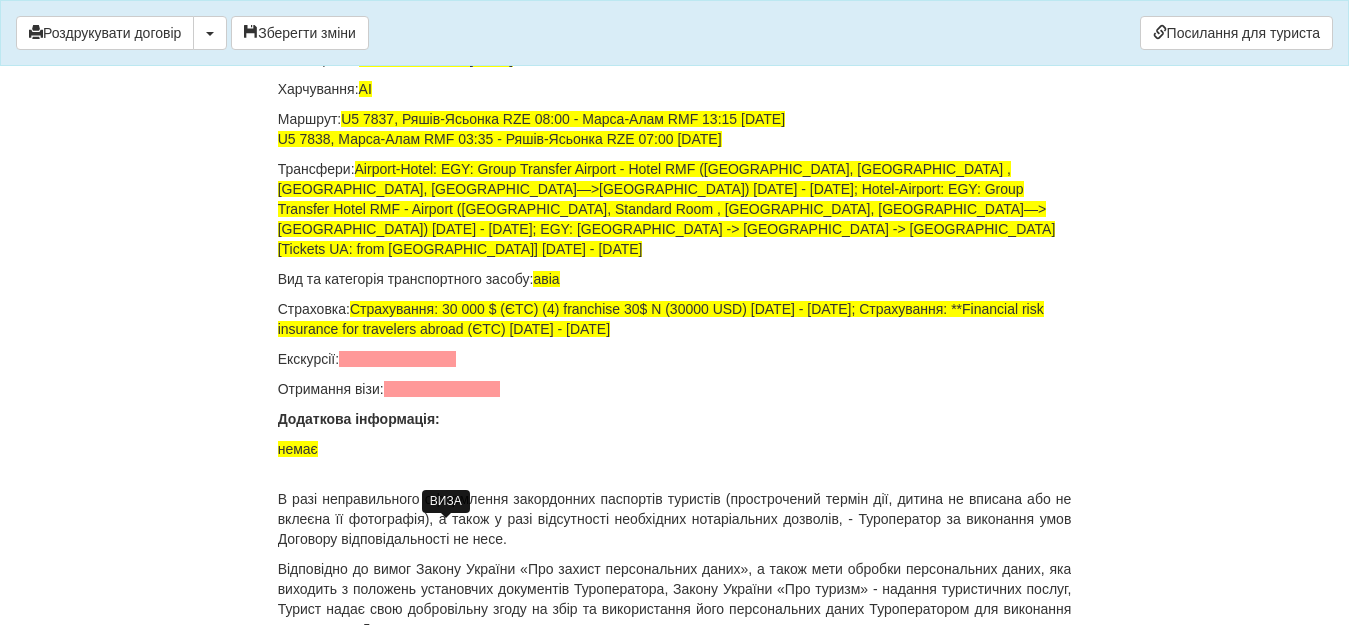 click at bounding box center [442, 389] 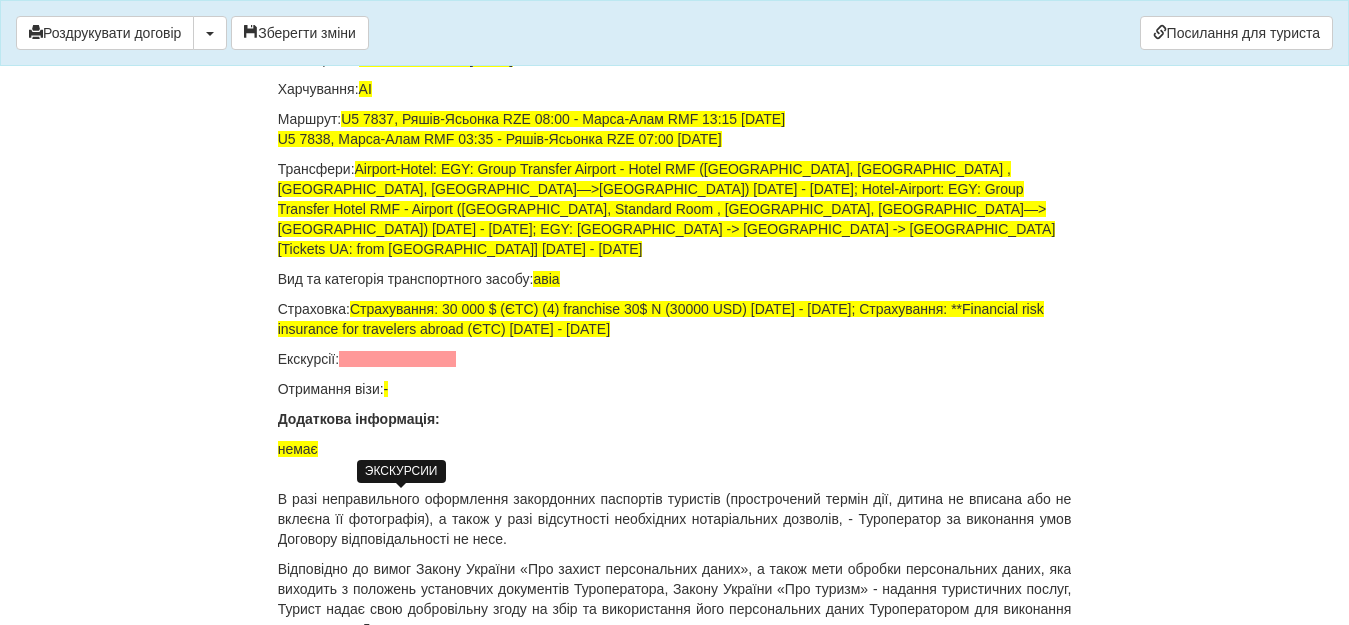 click at bounding box center [397, 359] 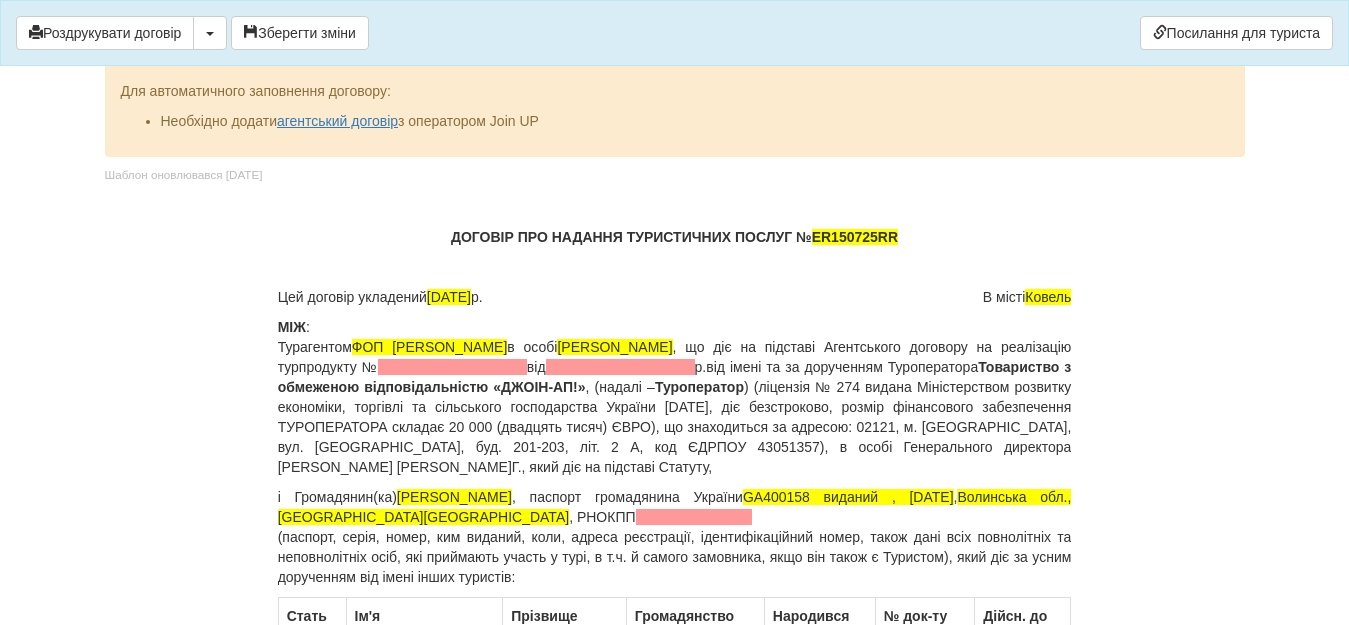 scroll, scrollTop: 125, scrollLeft: 0, axis: vertical 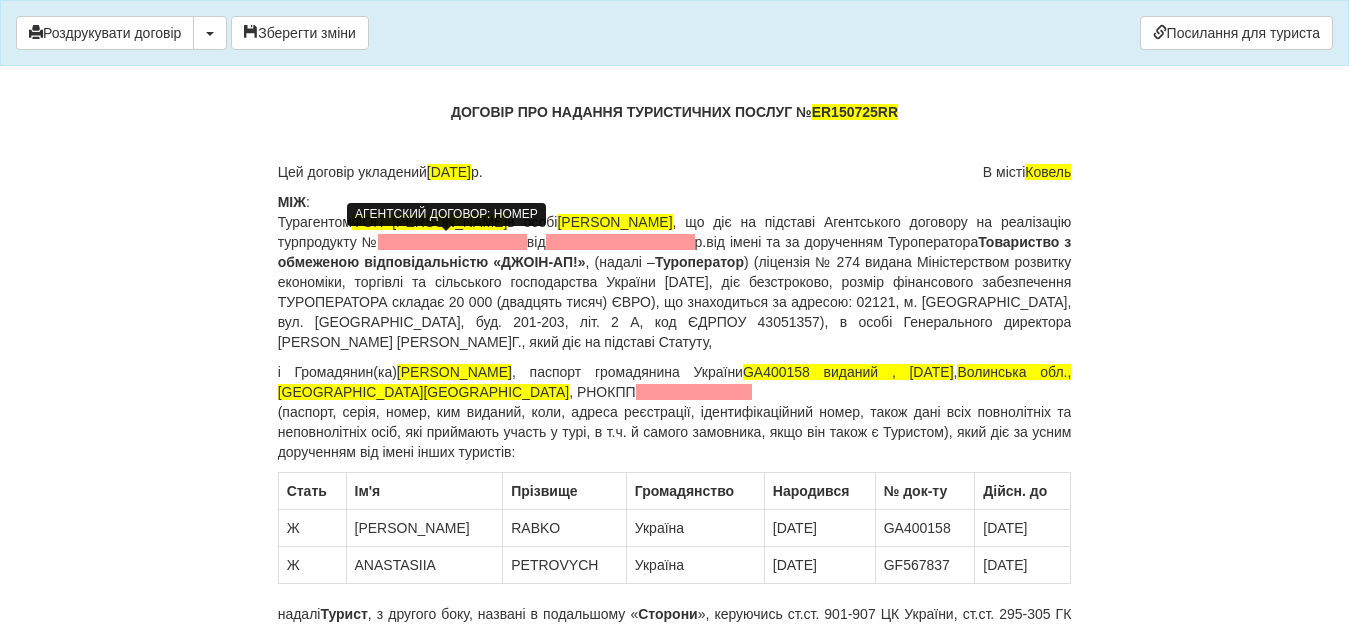 click at bounding box center (452, 242) 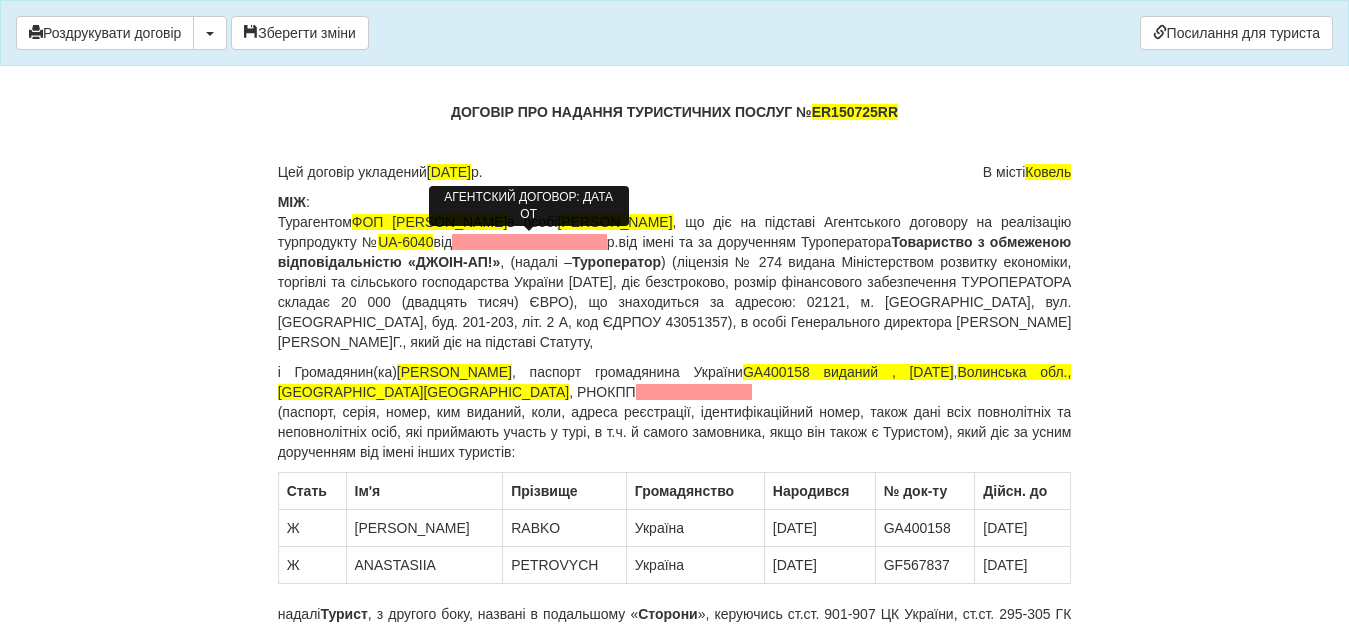 click at bounding box center [529, 242] 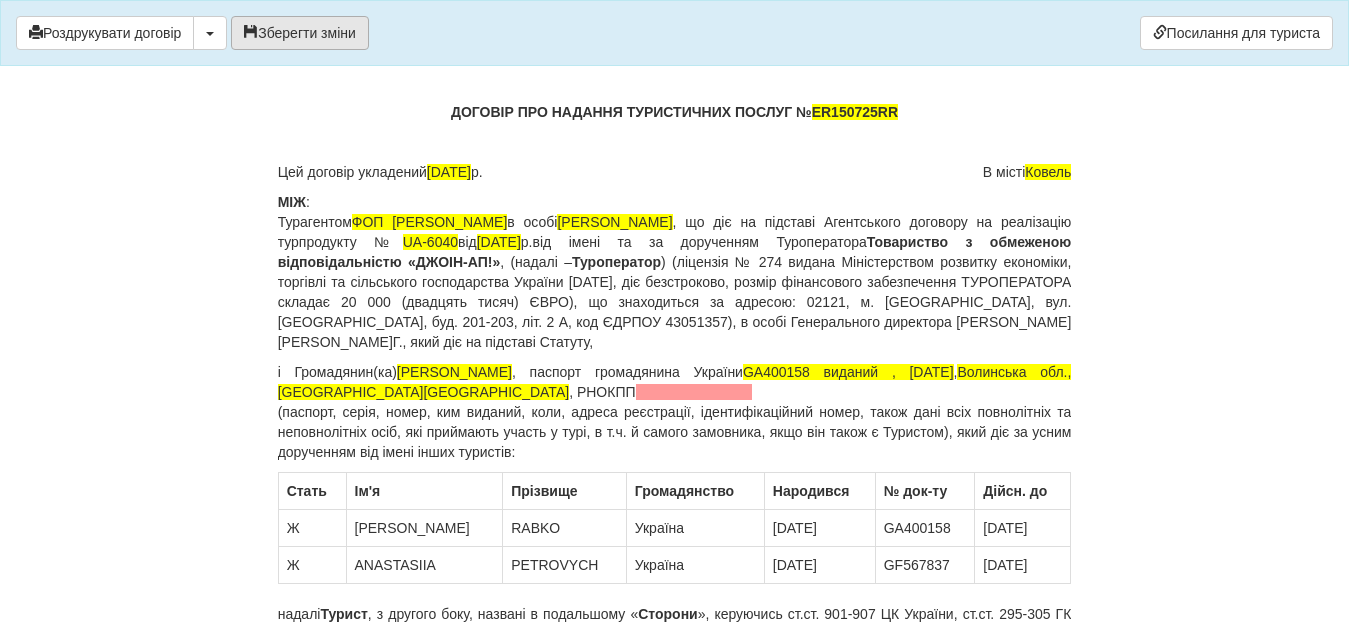 click on "Зберегти зміни" at bounding box center [300, 33] 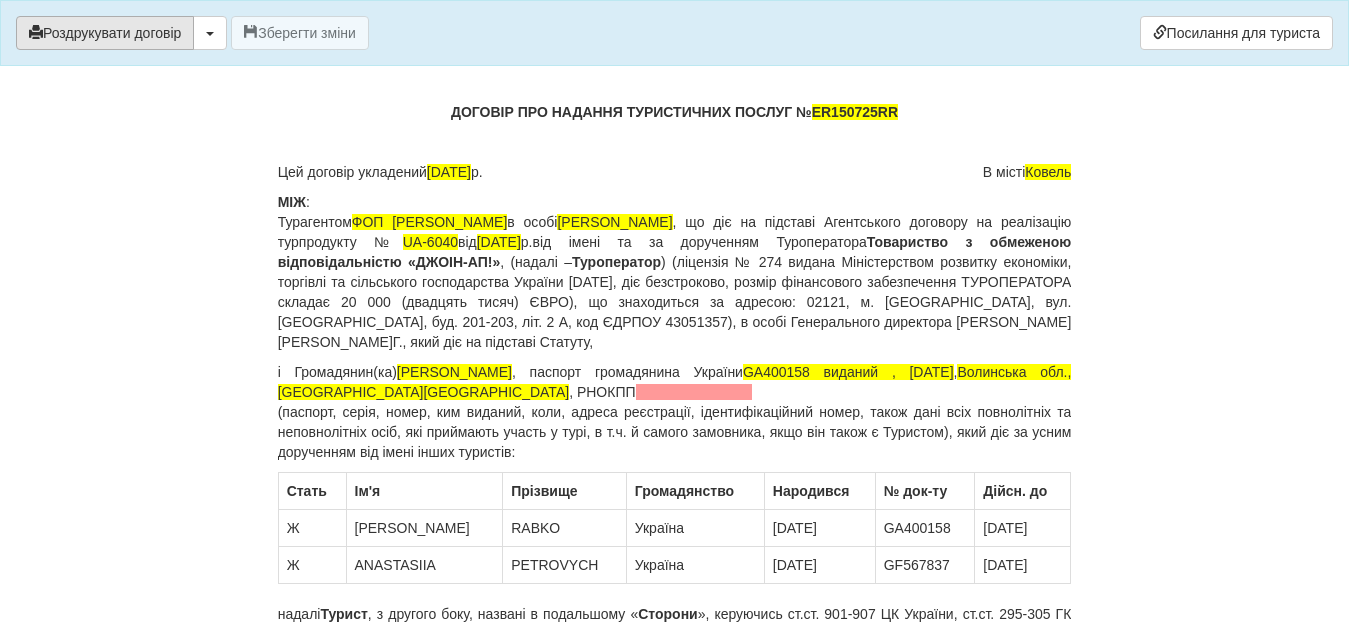 click on "Роздрукувати договір" at bounding box center (105, 33) 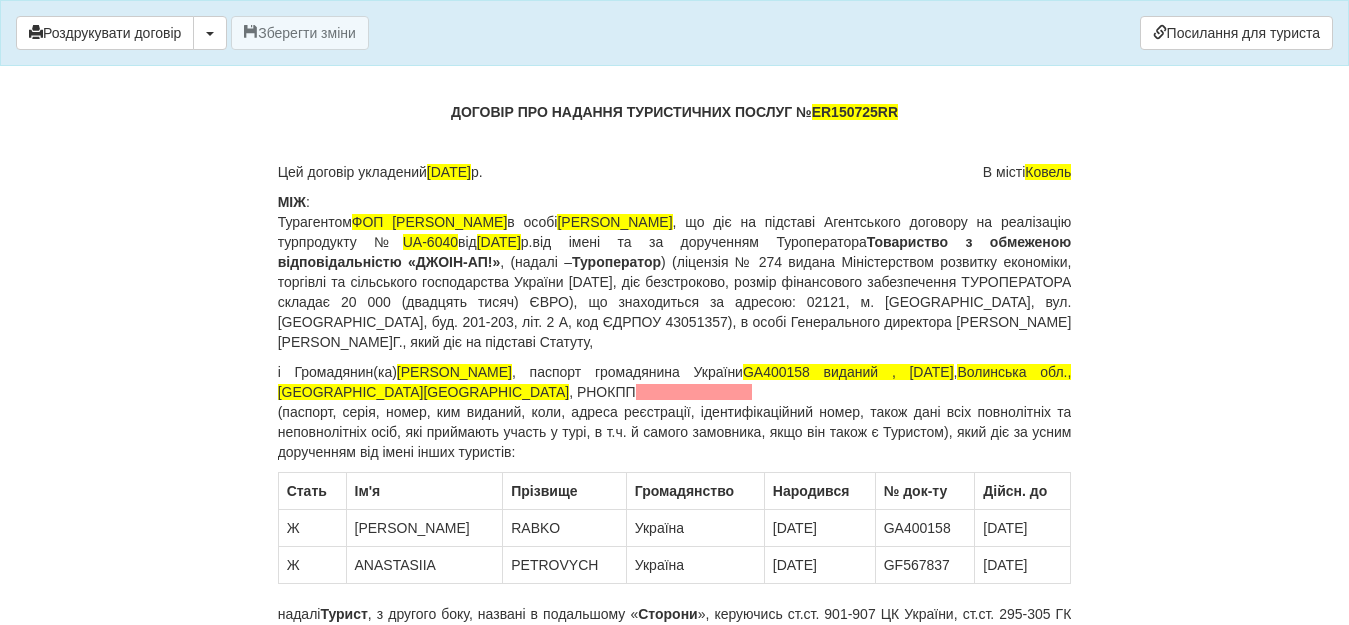drag, startPoint x: 91, startPoint y: 42, endPoint x: 1022, endPoint y: 571, distance: 1070.795 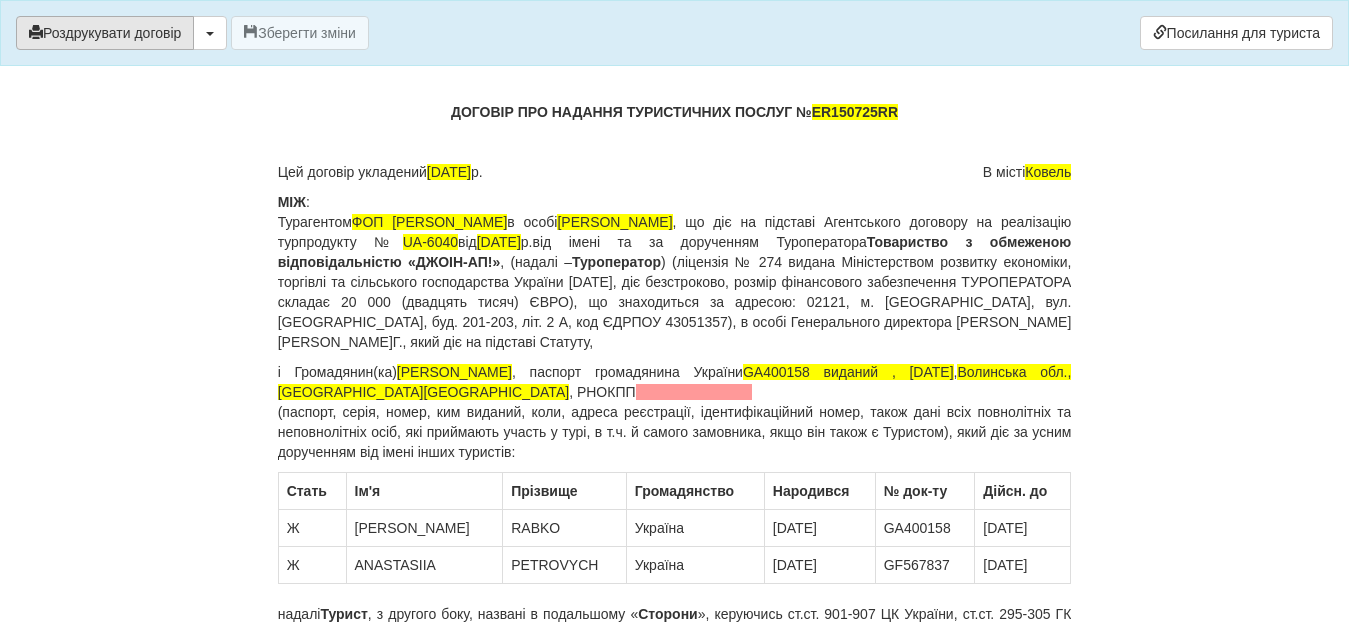 click on "Роздрукувати договір" at bounding box center [105, 33] 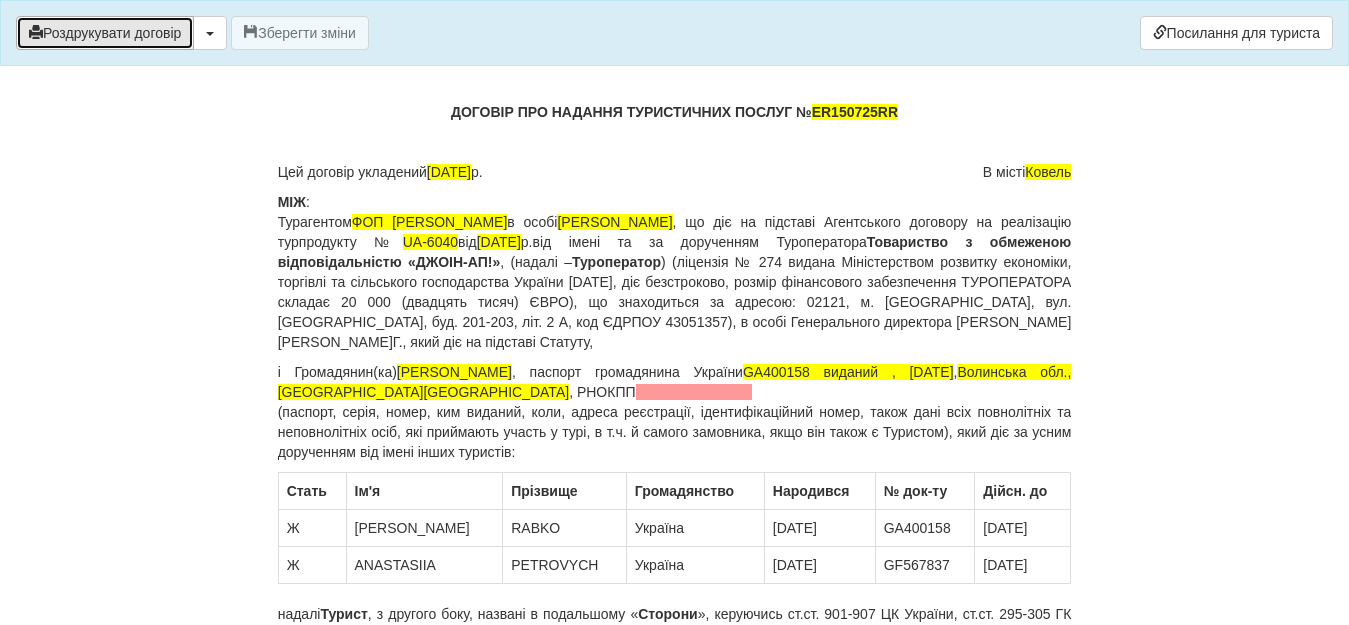 click on "Роздрукувати договір" at bounding box center (105, 33) 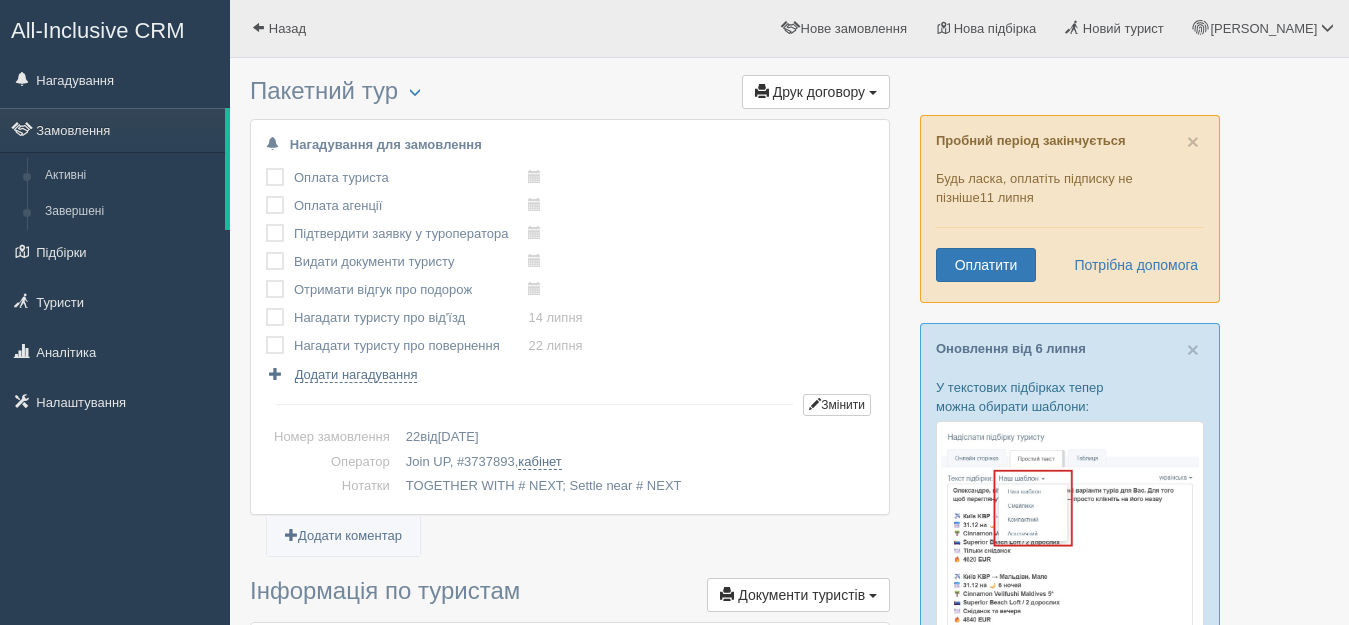 scroll, scrollTop: 0, scrollLeft: 0, axis: both 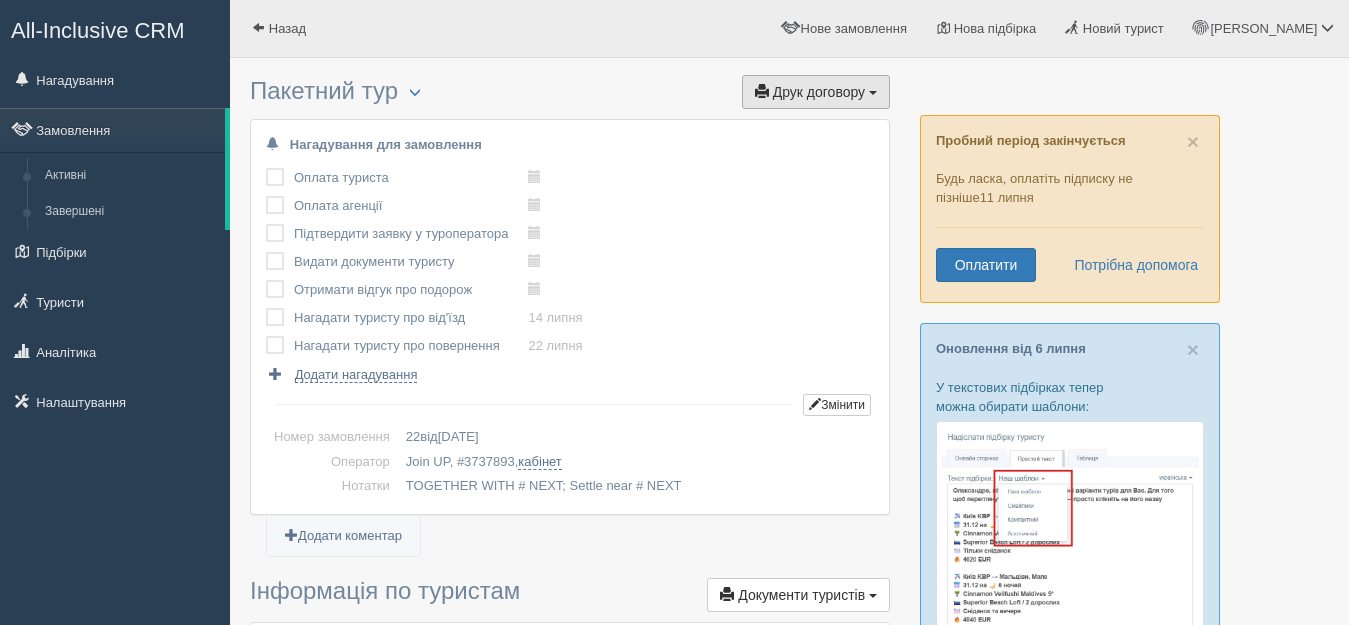 click on "Друк договору" at bounding box center [819, 92] 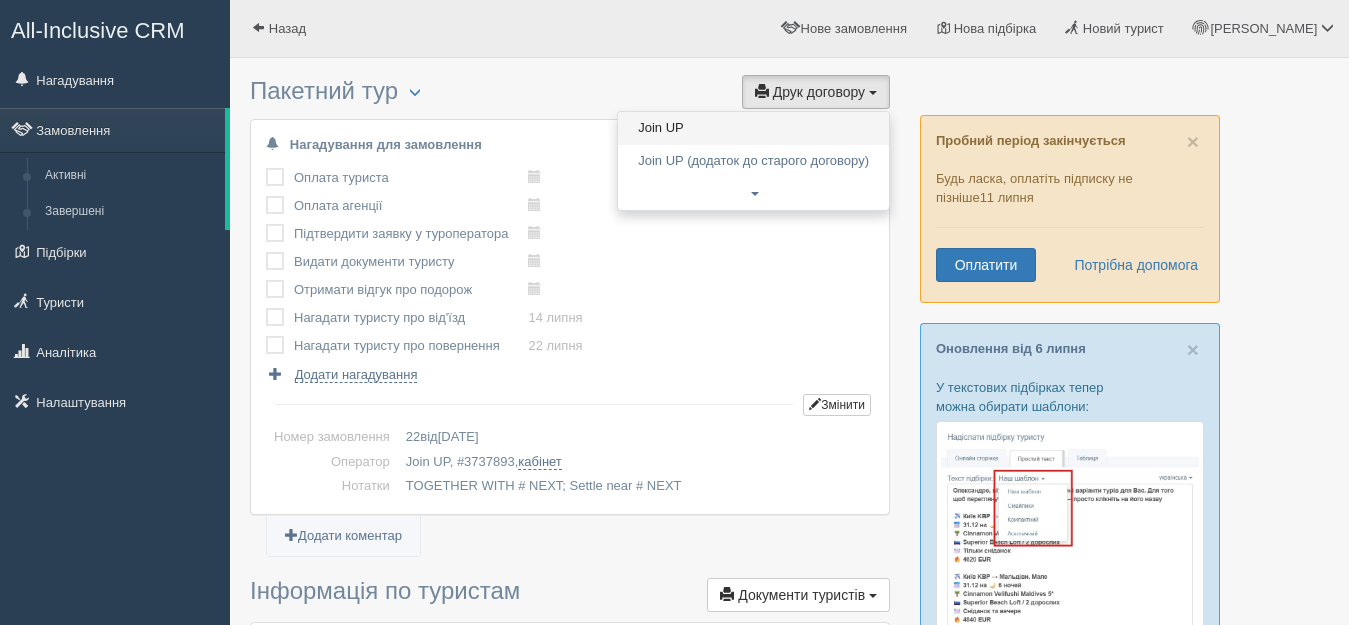 click on "Join UP" at bounding box center [753, 128] 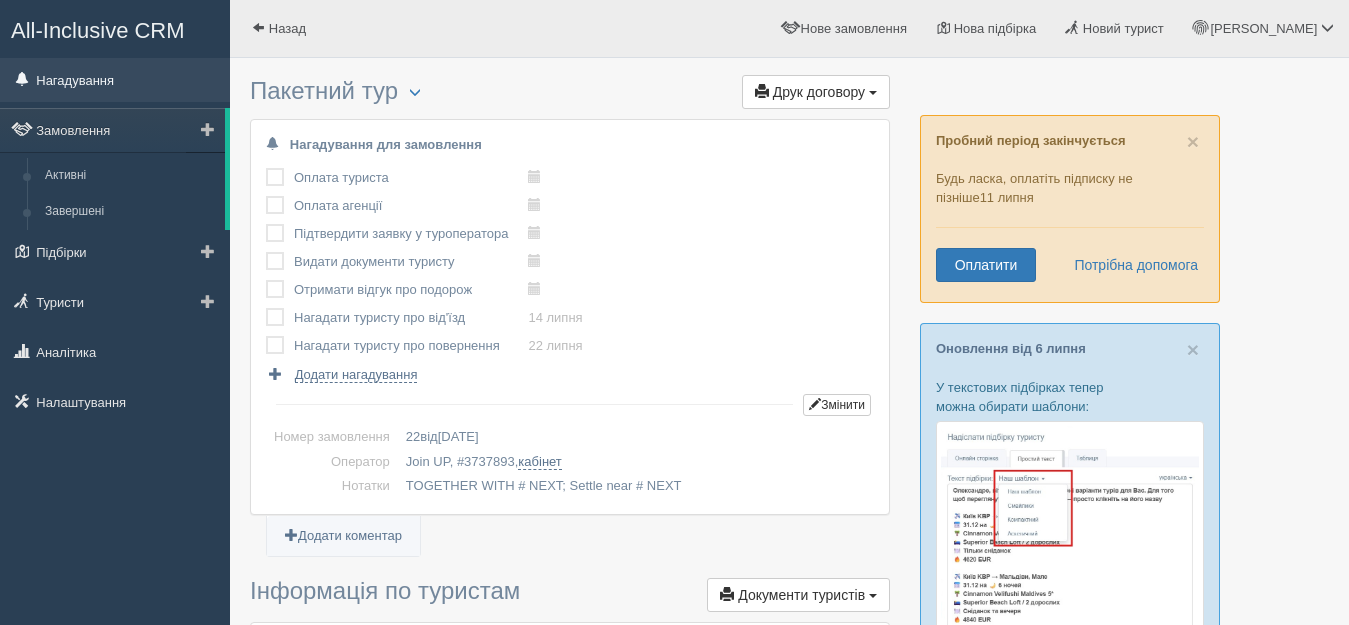click on "Нагадування" at bounding box center [115, 80] 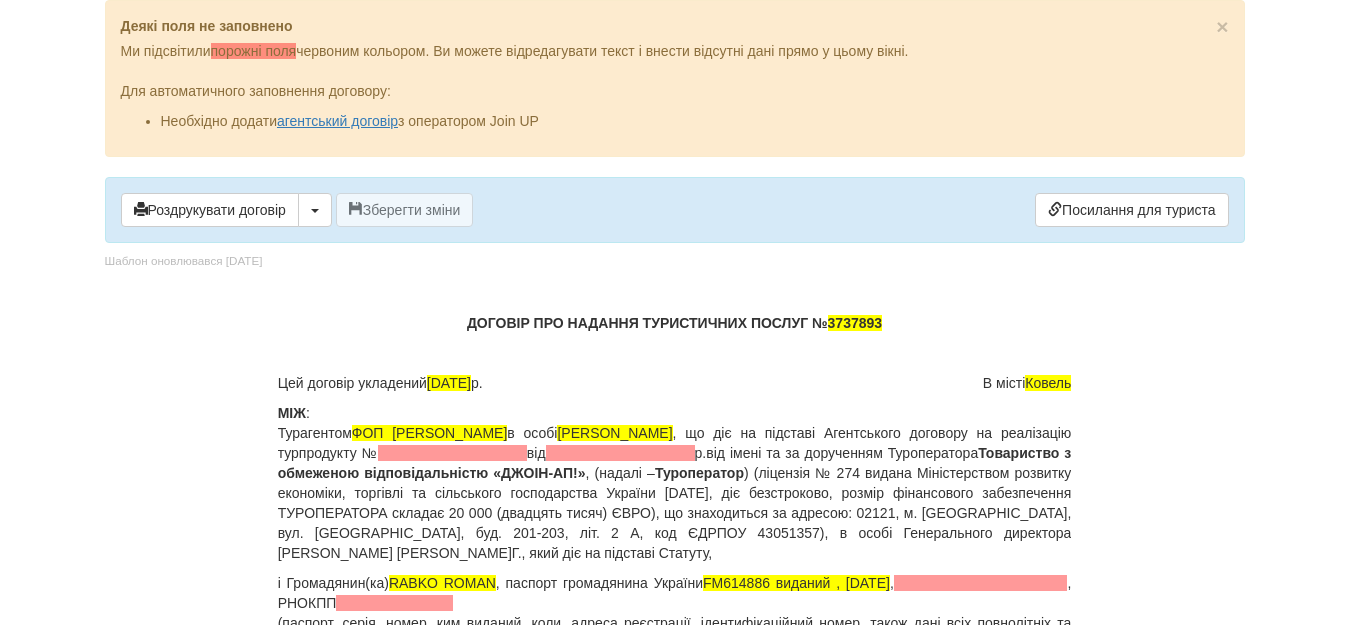 scroll, scrollTop: 0, scrollLeft: 0, axis: both 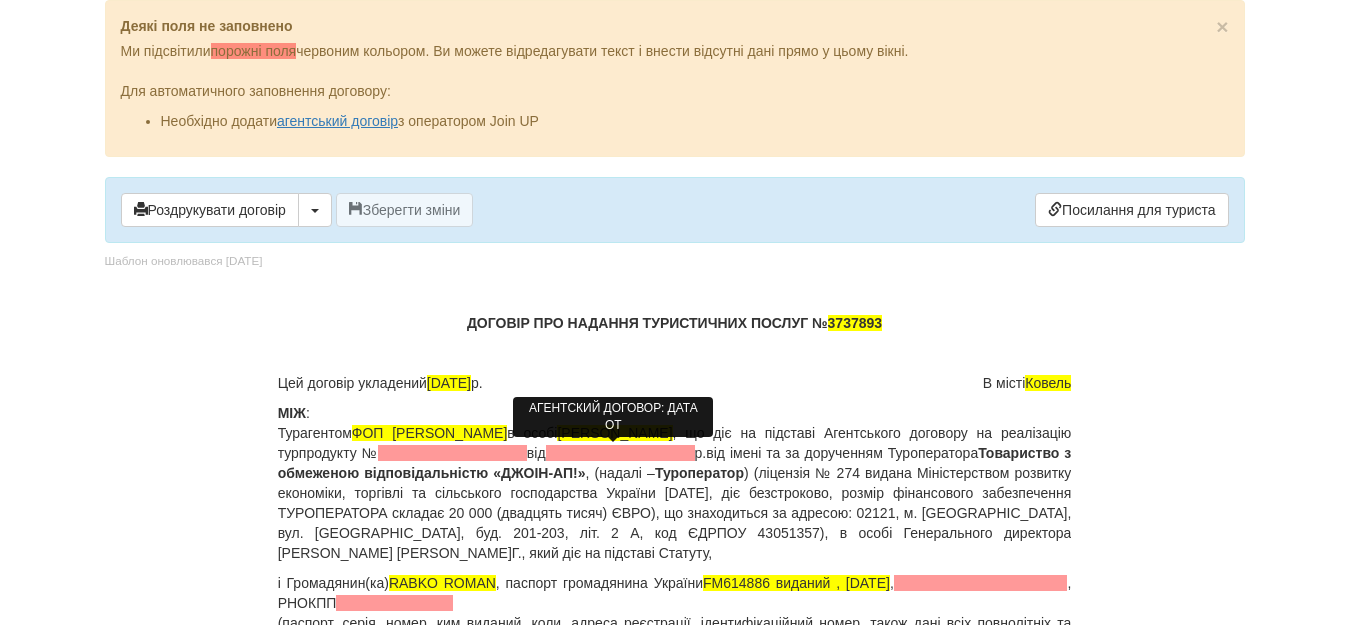 click at bounding box center [620, 453] 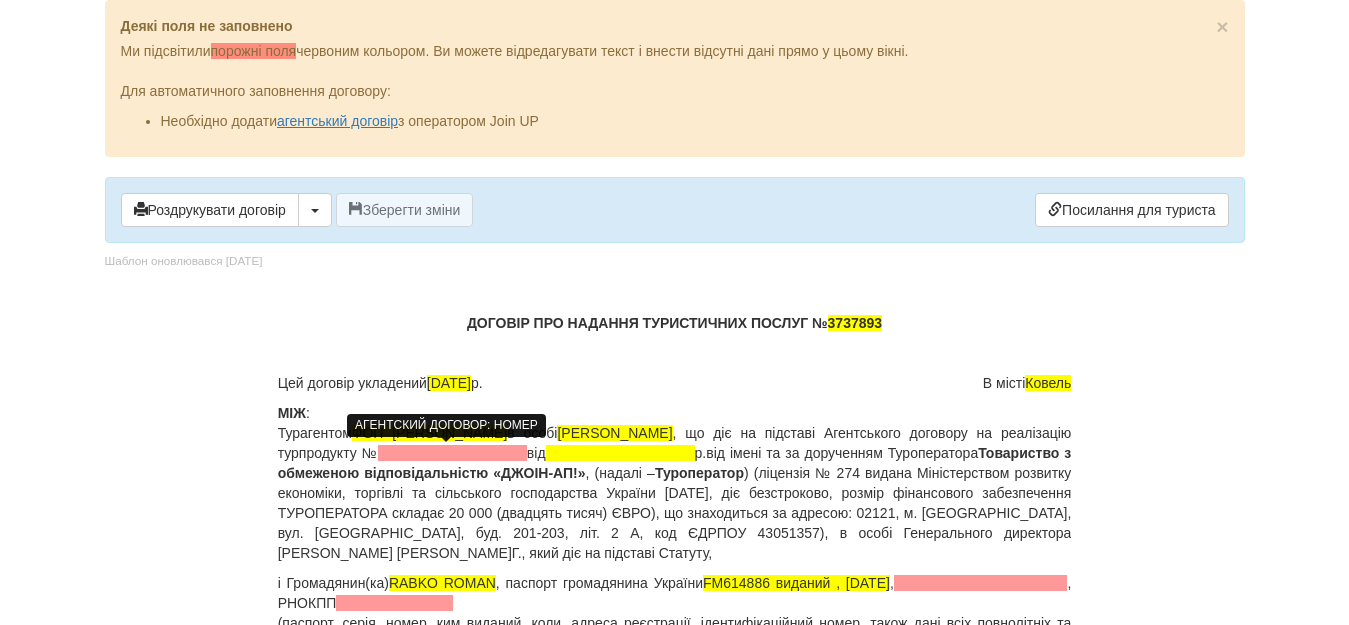 click at bounding box center [452, 453] 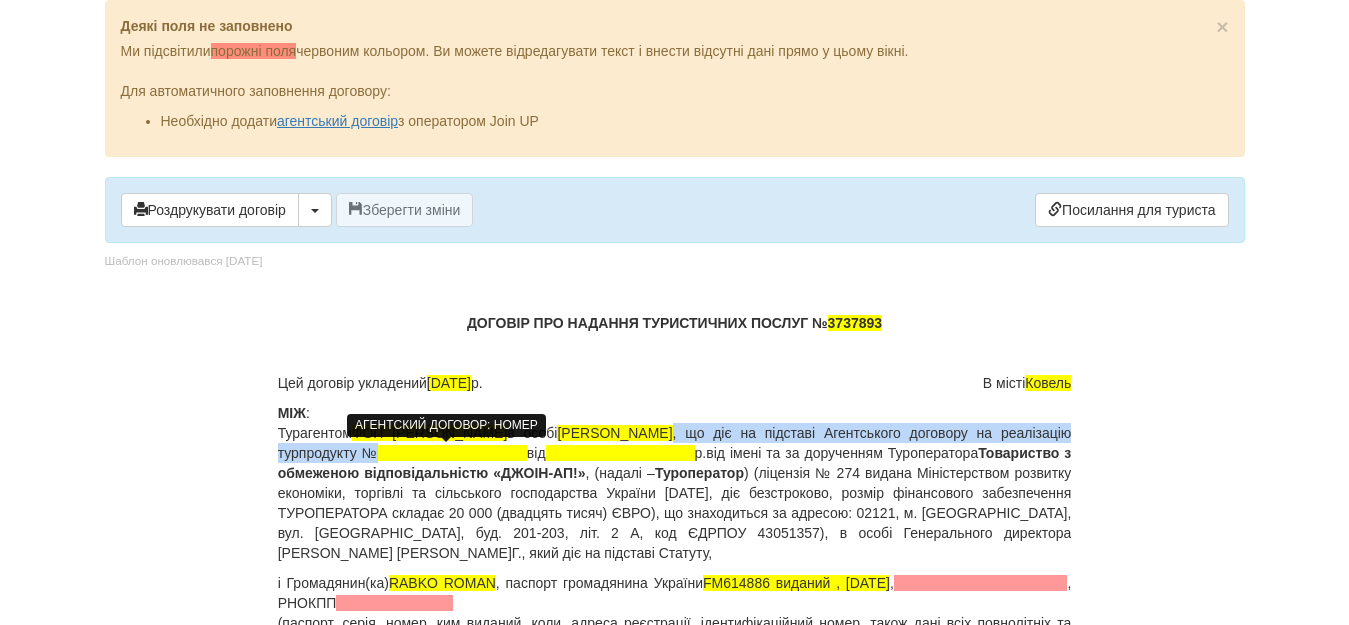 type 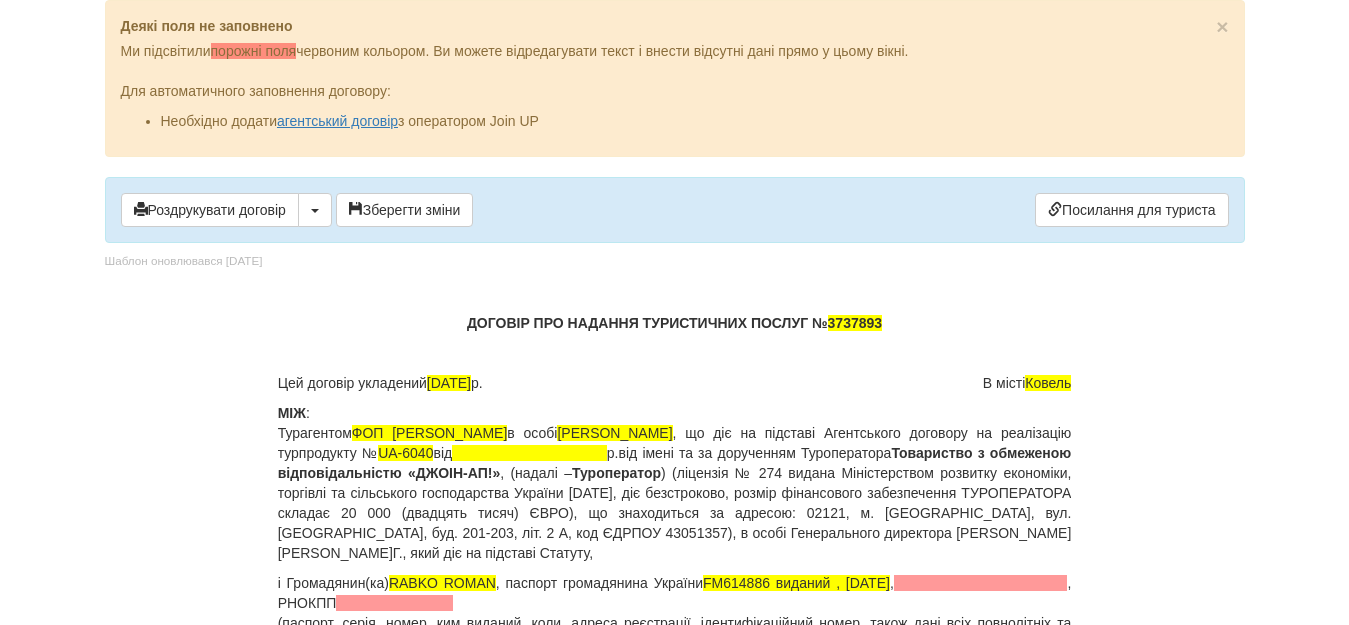 click on "МІЖ :
Турагентом  ФОП [PERSON_NAME]  в особі  [PERSON_NAME] , що діє на підставі Агентського договору на реалізацію турпродукту № UA-6040  від                                  р.
від імені та за дорученням Туроператора  Товариство з обмеженою відповідальністю «[PERSON_NAME]-АП!» , (надалі –  Туроператор" at bounding box center [675, 483] 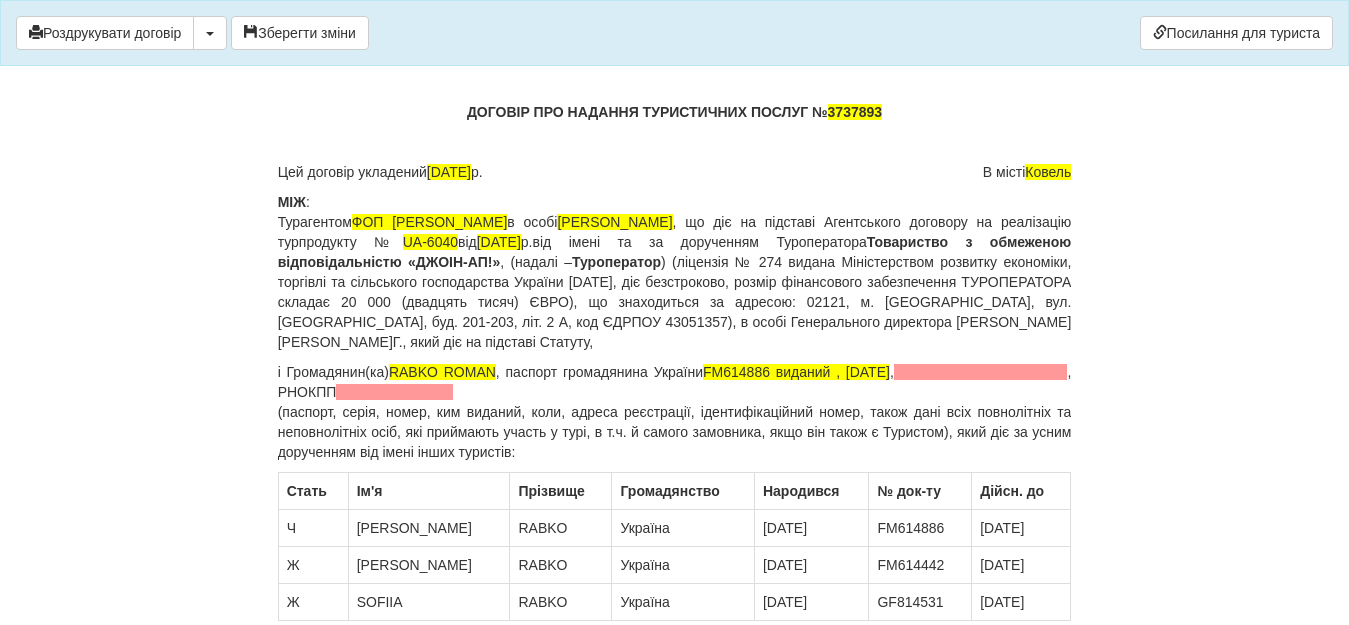 scroll, scrollTop: 175, scrollLeft: 0, axis: vertical 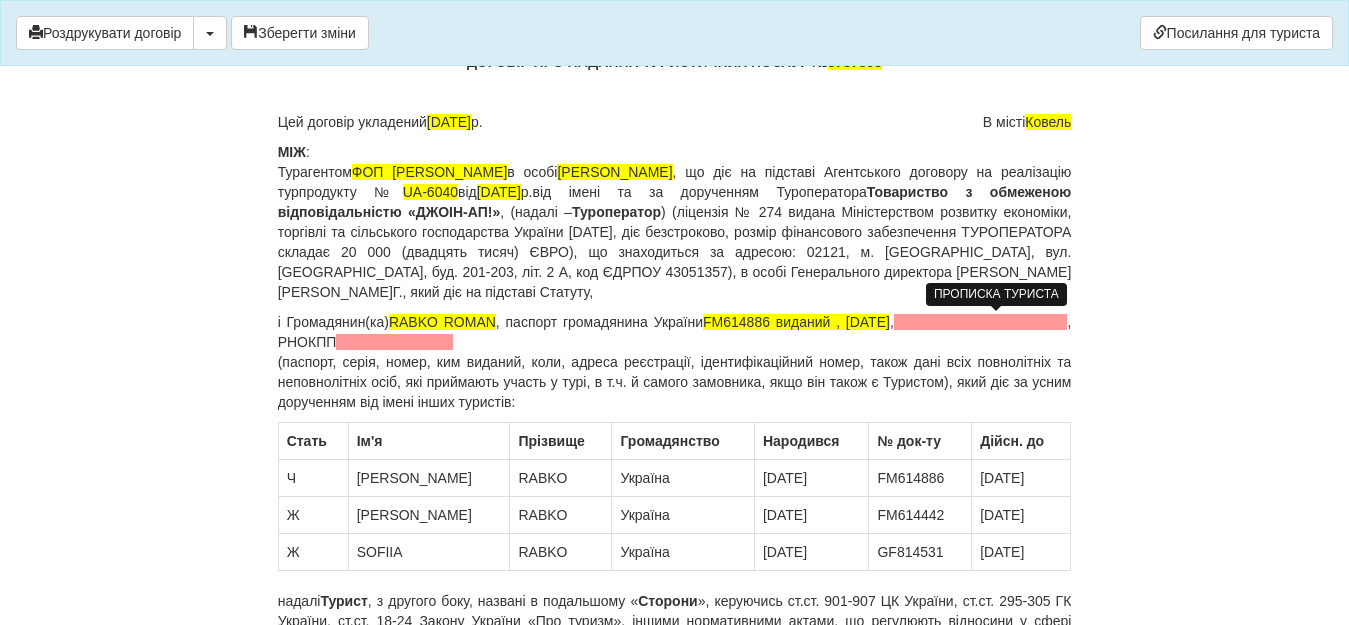 click at bounding box center (981, 322) 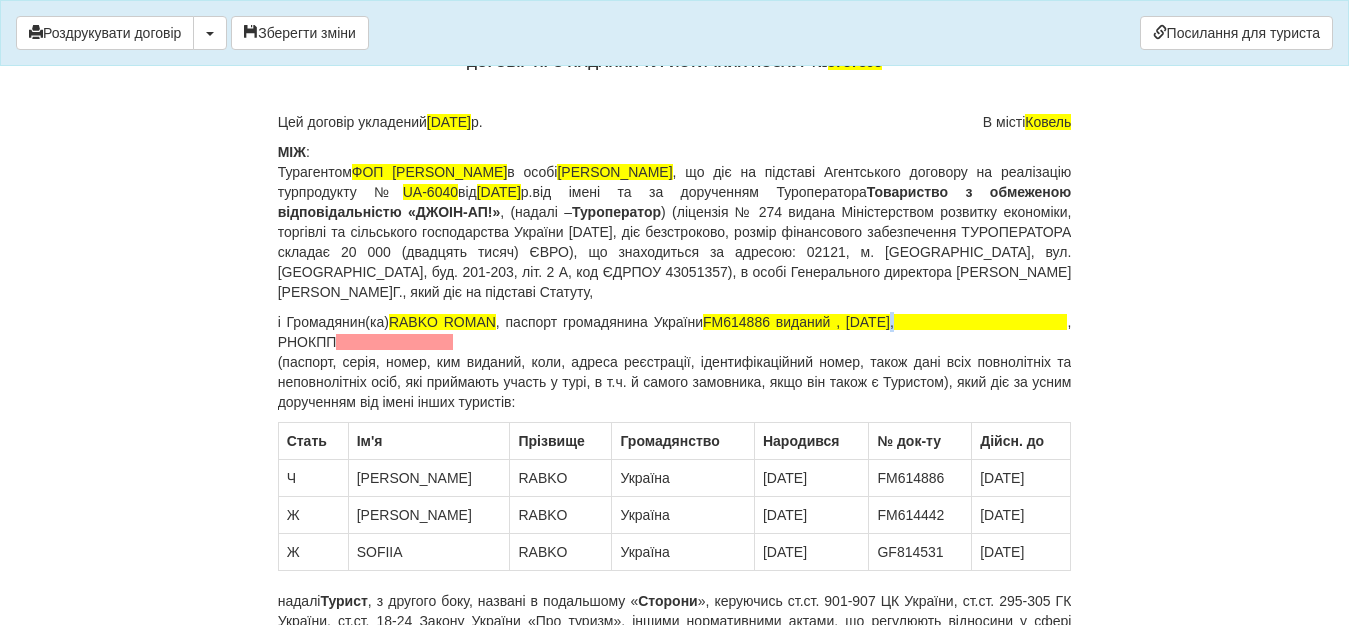 scroll, scrollTop: 0, scrollLeft: 0, axis: both 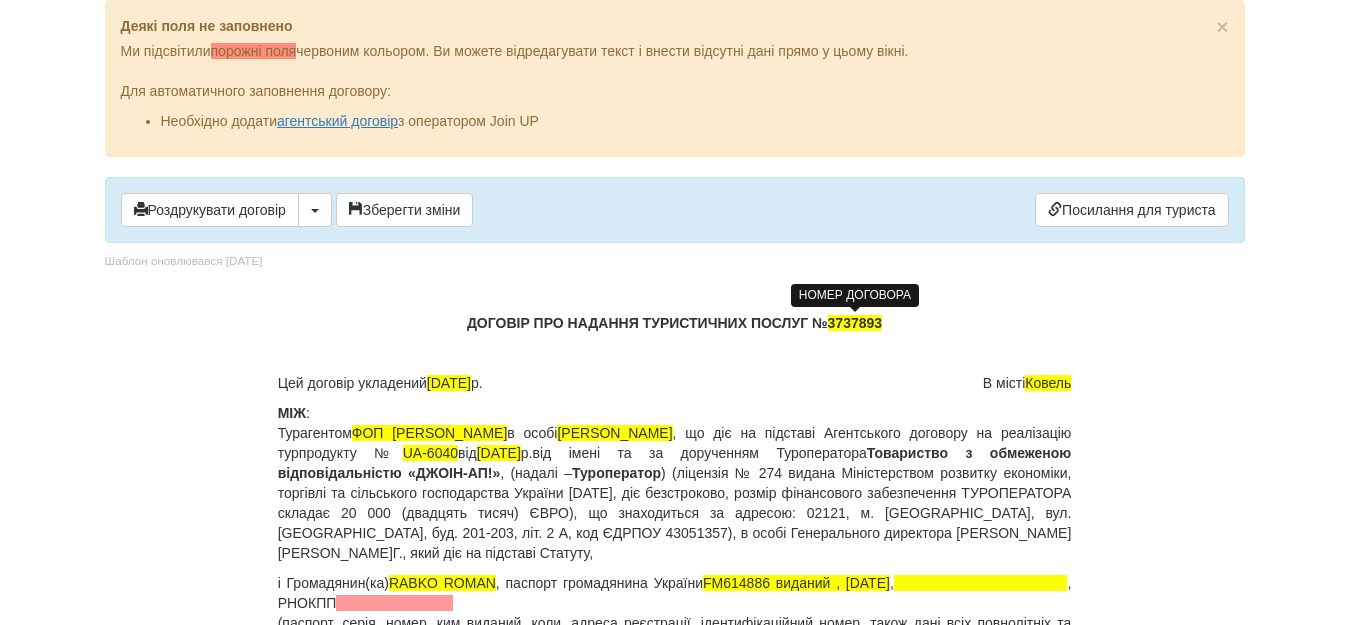 click on "3737893" at bounding box center (855, 323) 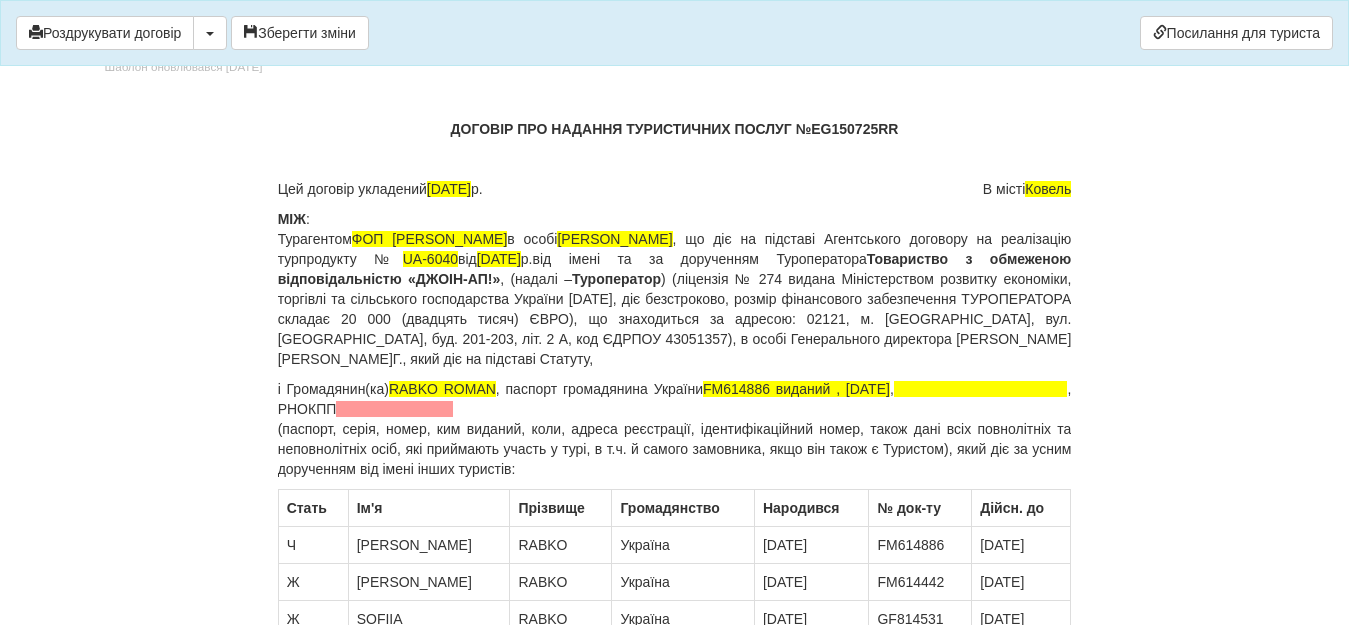 scroll, scrollTop: 120, scrollLeft: 0, axis: vertical 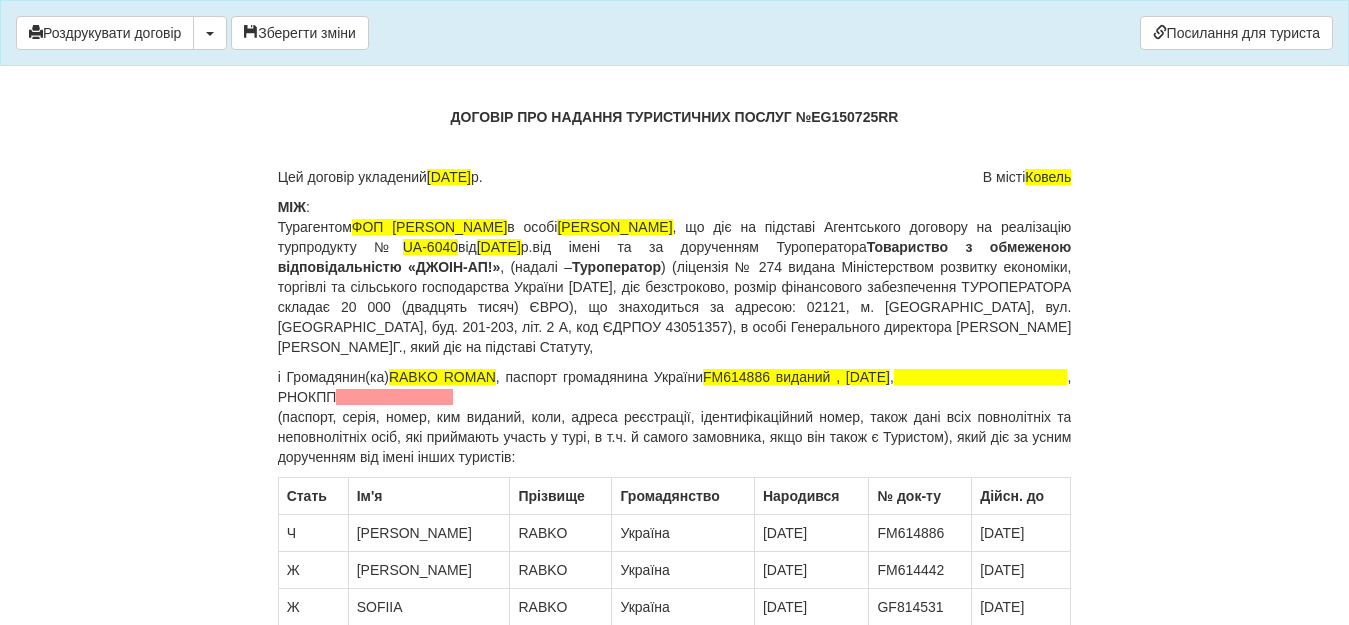 click at bounding box center (981, 377) 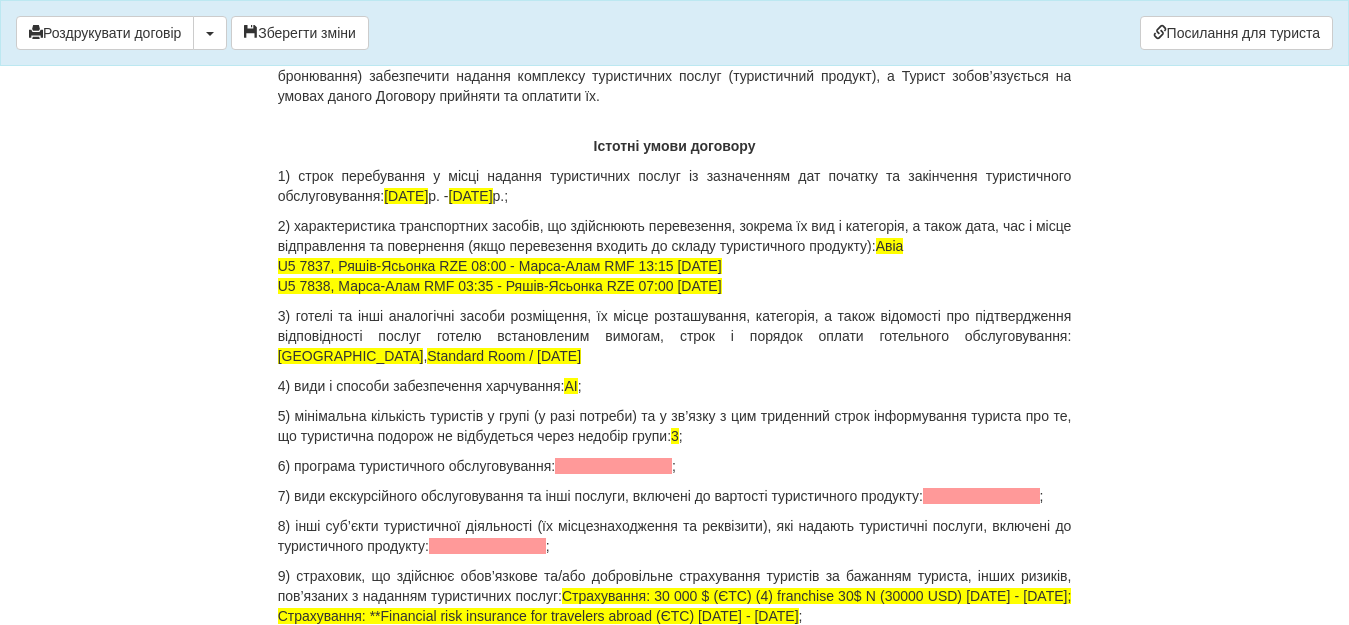 scroll, scrollTop: 2107, scrollLeft: 0, axis: vertical 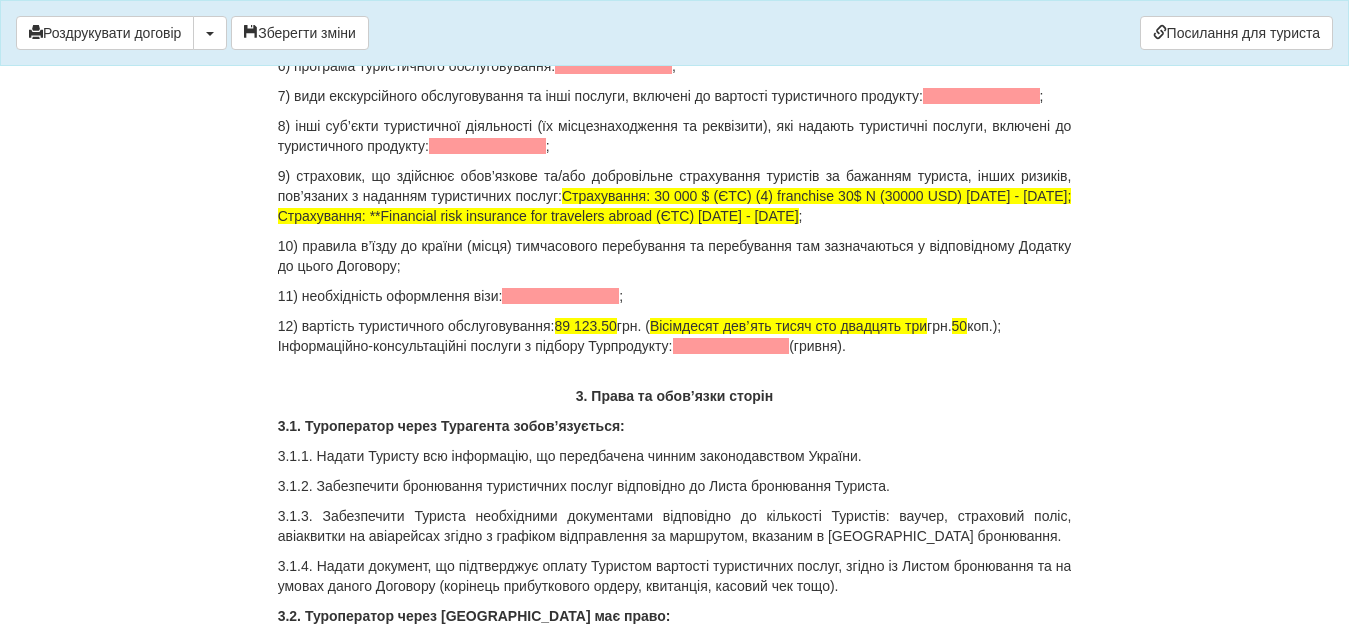 click at bounding box center [560, 296] 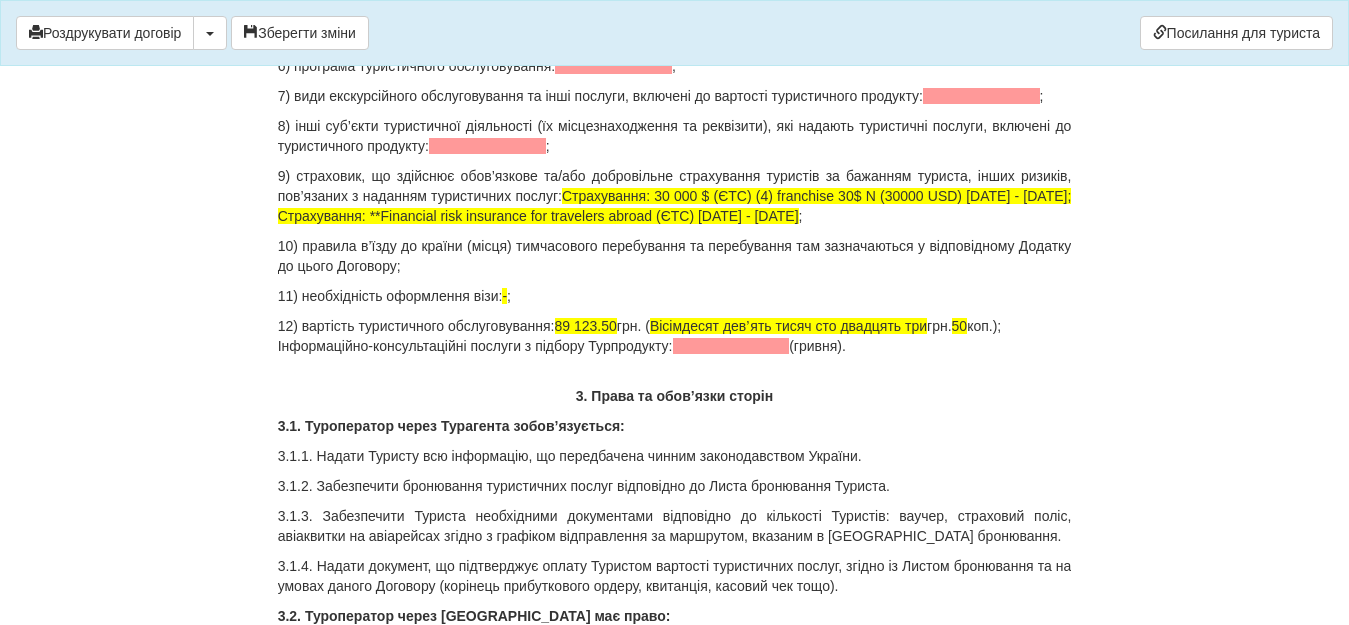 click on "12) вартість туристичного обслуговування:  89 123.50  грн. ( Вісімдесят девʼять тисяч сто двадцять три  грн.  50  коп.);
Інформаційно-консультаційні послуги з підбору Турпродукту:                                  (гривня)." at bounding box center (675, 336) 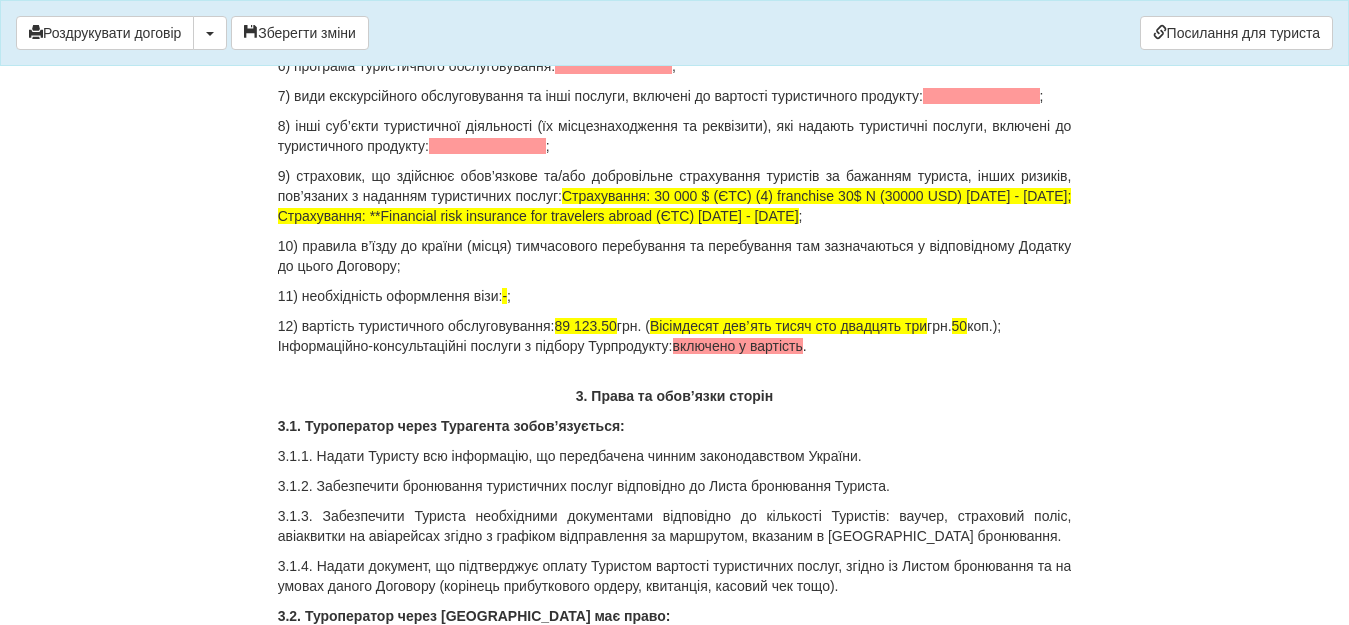 click on "50" at bounding box center [960, 326] 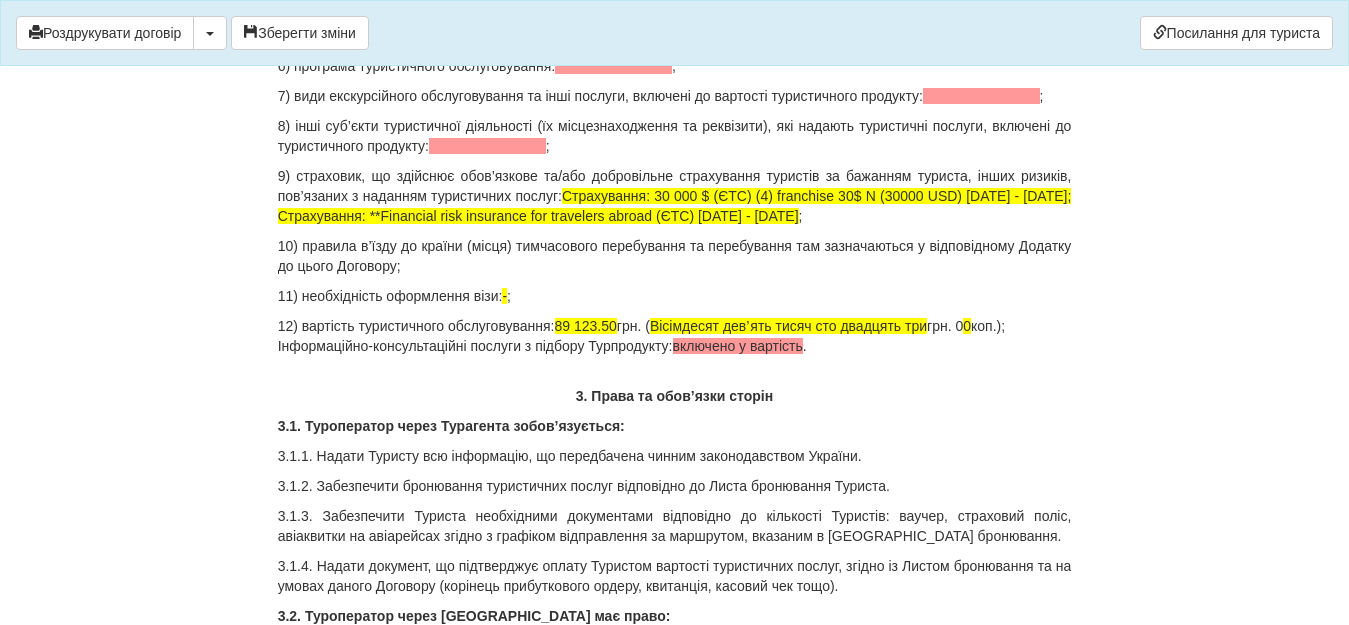 click on "89 123.50" at bounding box center (586, 326) 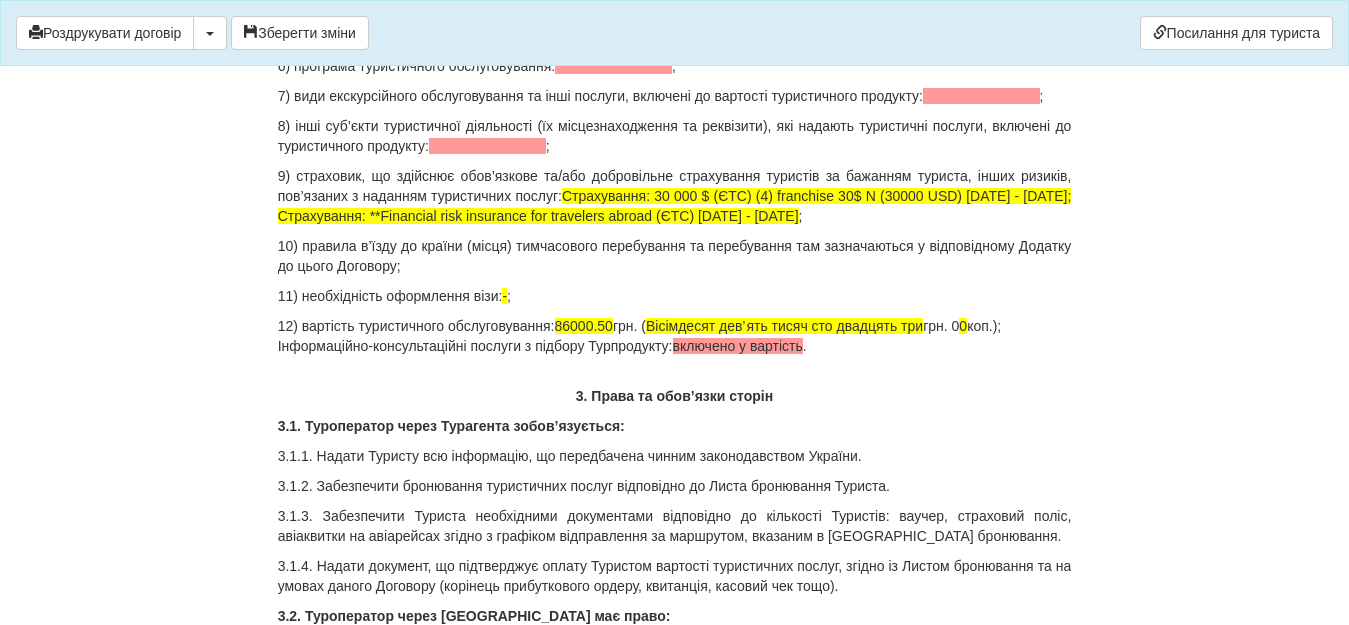 click on "86000.50" at bounding box center (584, 326) 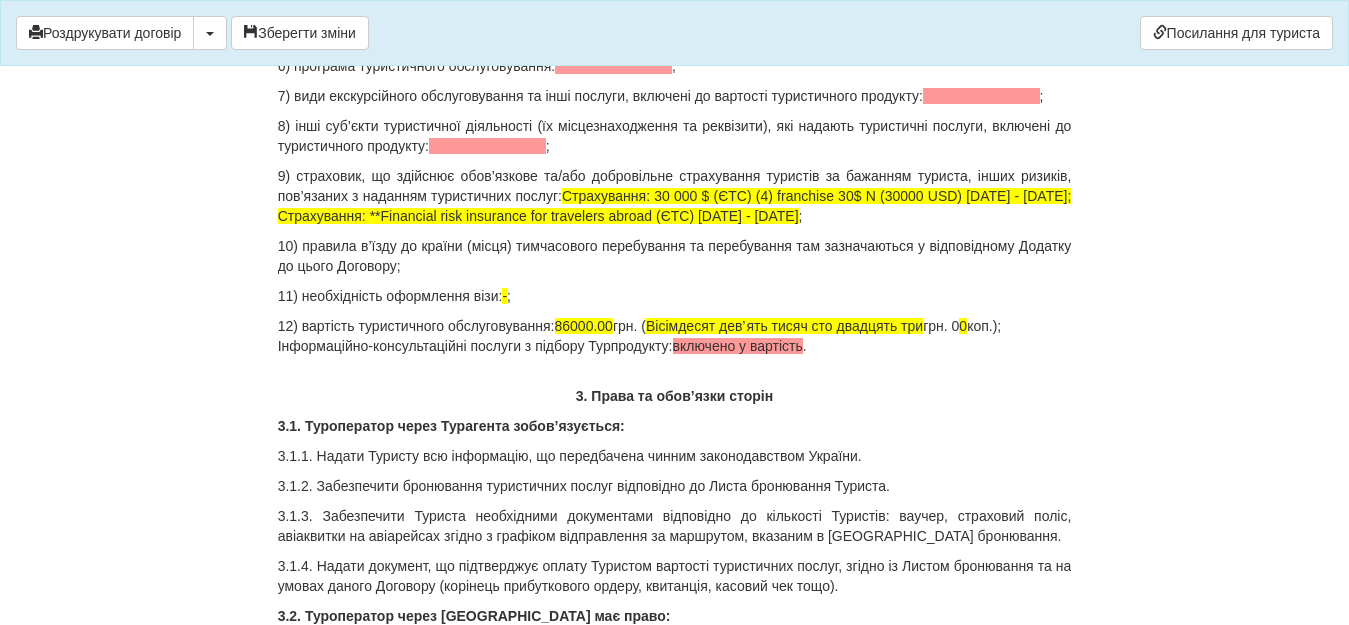 click on "Вісімдесят девʼять тисяч сто двадцять три" at bounding box center [784, 326] 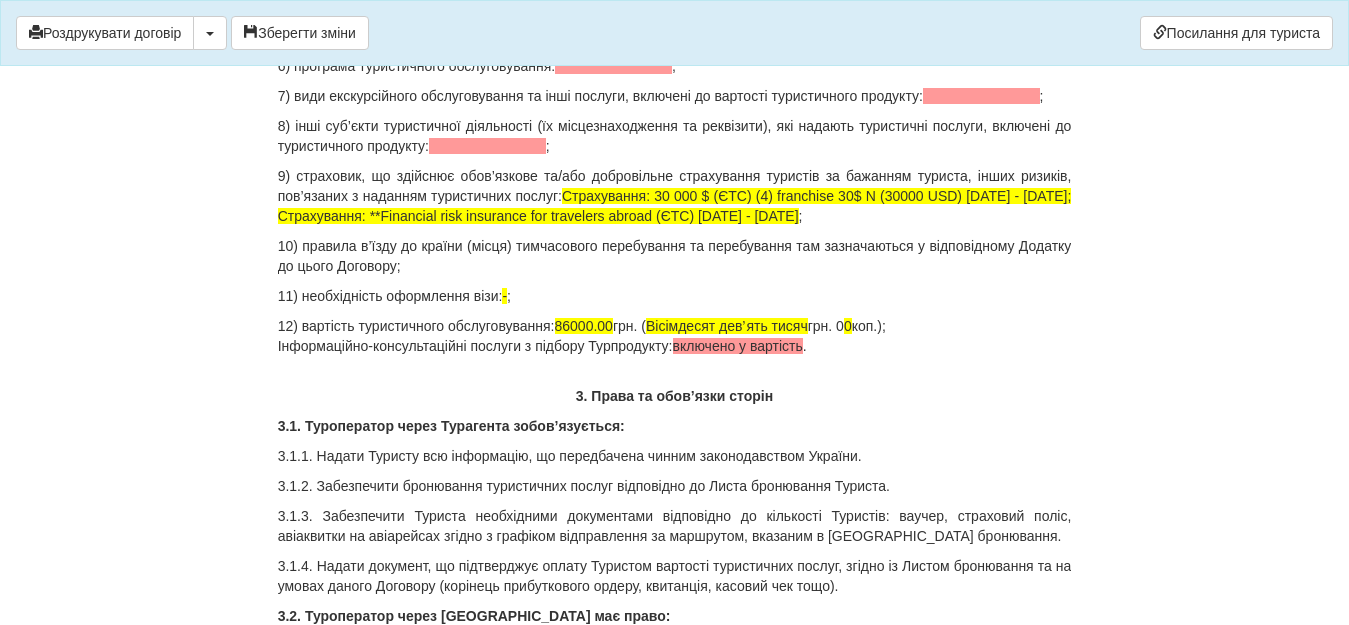 click on "Вісімдесят девʼять тисяч" at bounding box center [727, 326] 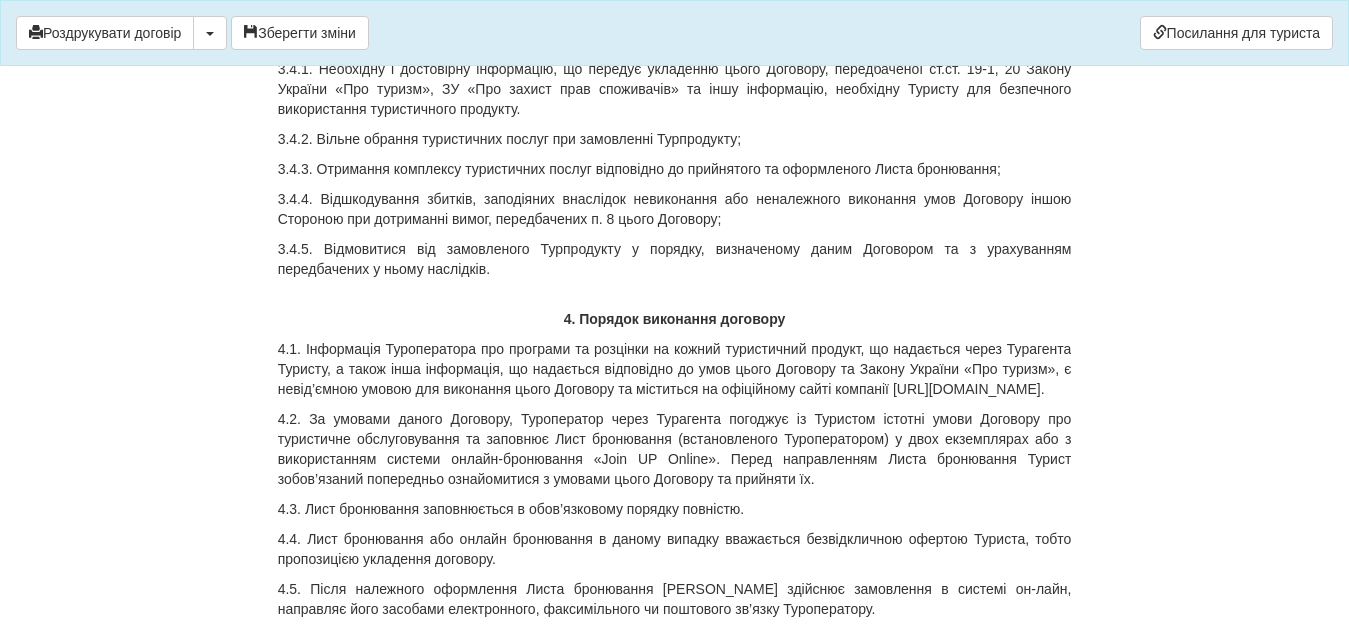 scroll, scrollTop: 4013, scrollLeft: 0, axis: vertical 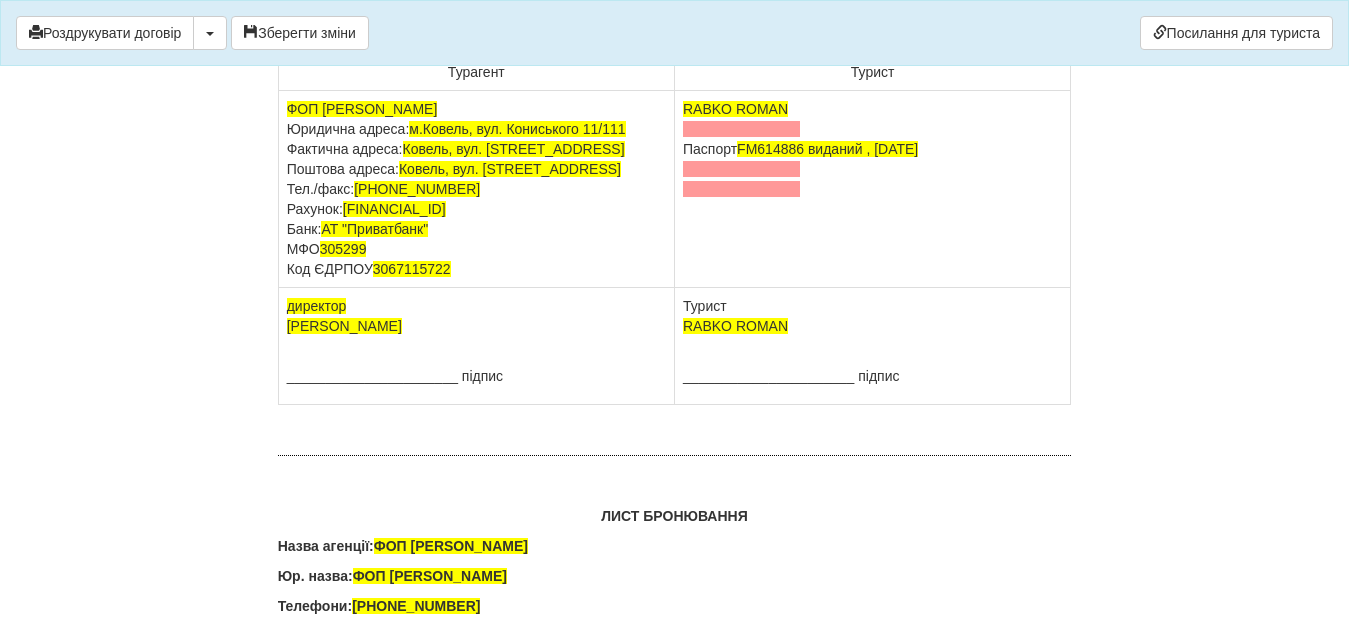 click at bounding box center (741, 129) 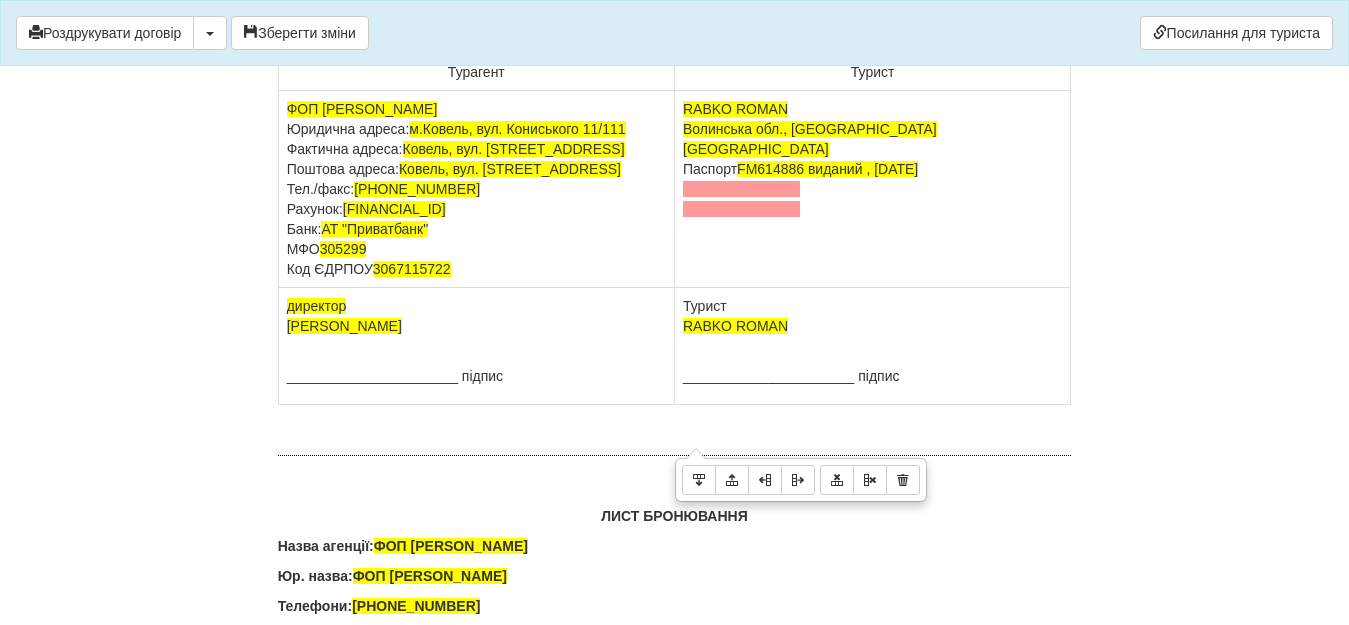 click on "RABKO ROMAN
Волинська обл., м.Ковель
Паспорт  FM614886 виданий , 04.04.2018" at bounding box center [873, 189] 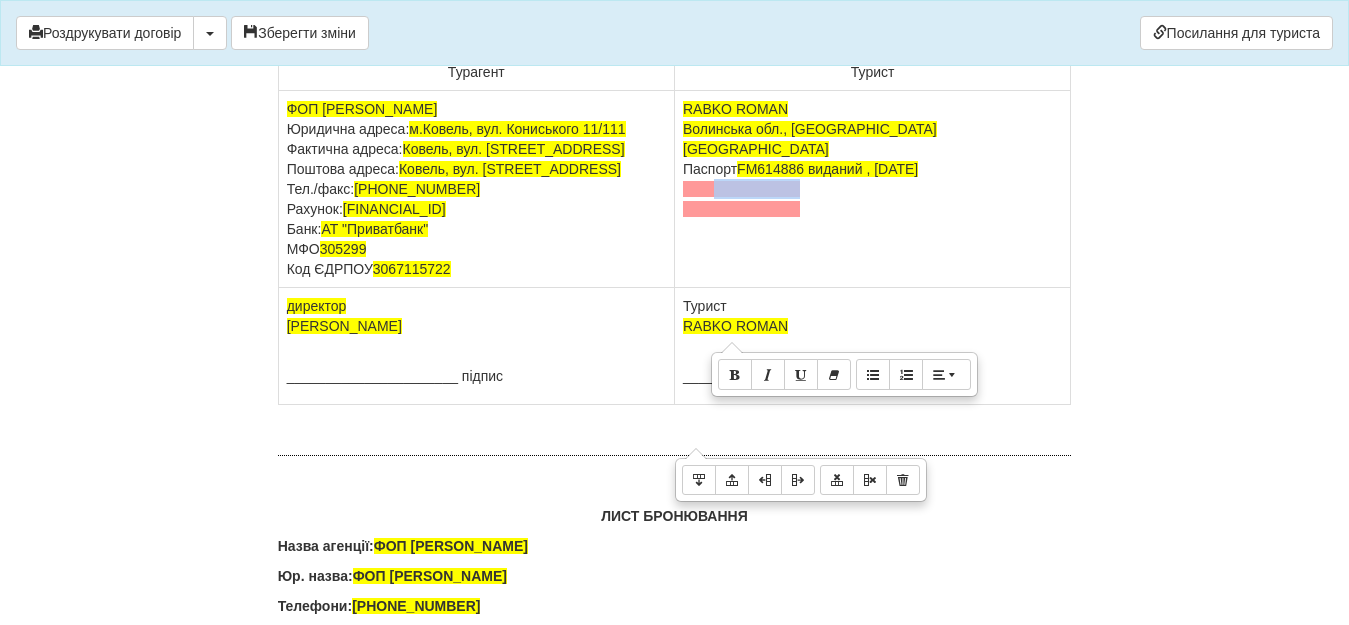 click on "RABKO ROMAN
Волинська обл., м.Ковель
Паспорт  FM614886 виданий , 04.04.2018" at bounding box center (873, 189) 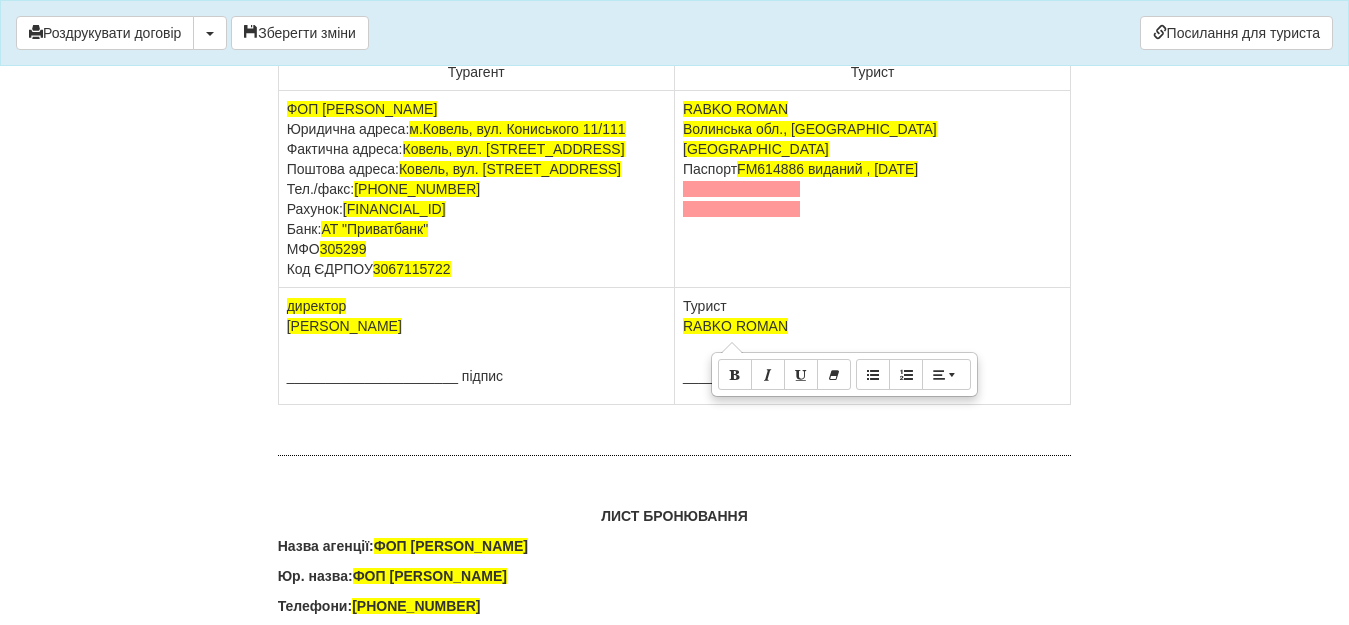 click at bounding box center (741, 189) 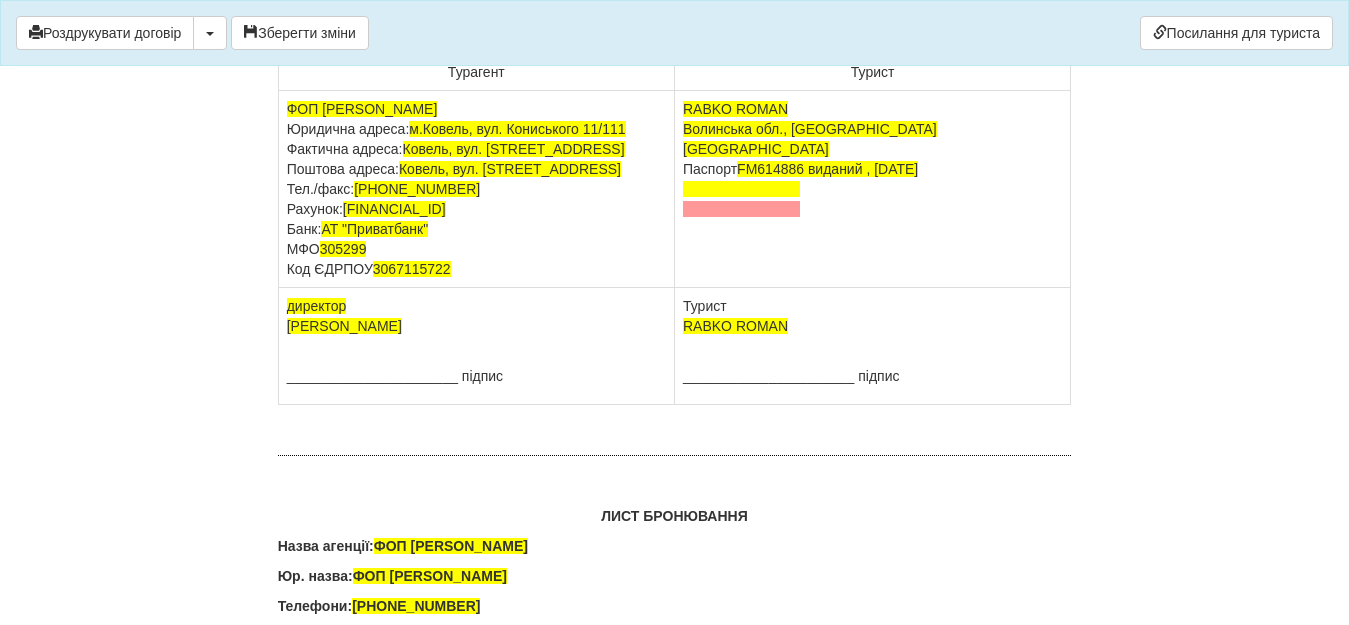 click at bounding box center (741, 189) 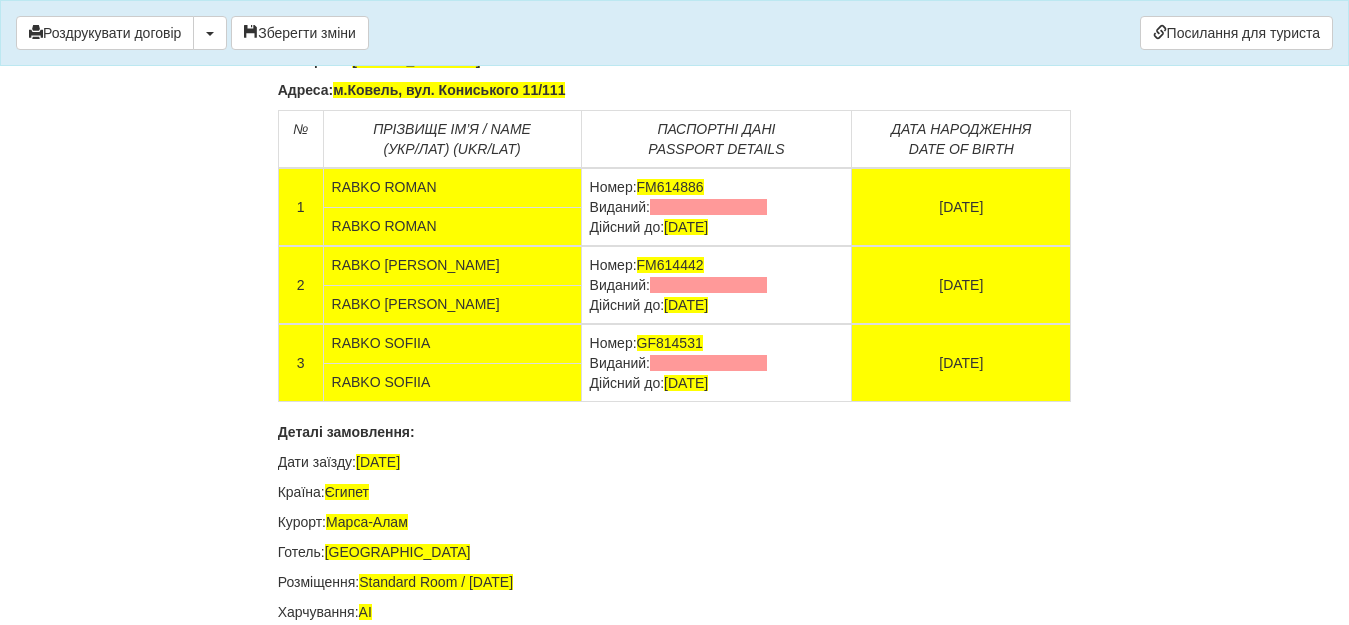 scroll, scrollTop: 13184, scrollLeft: 0, axis: vertical 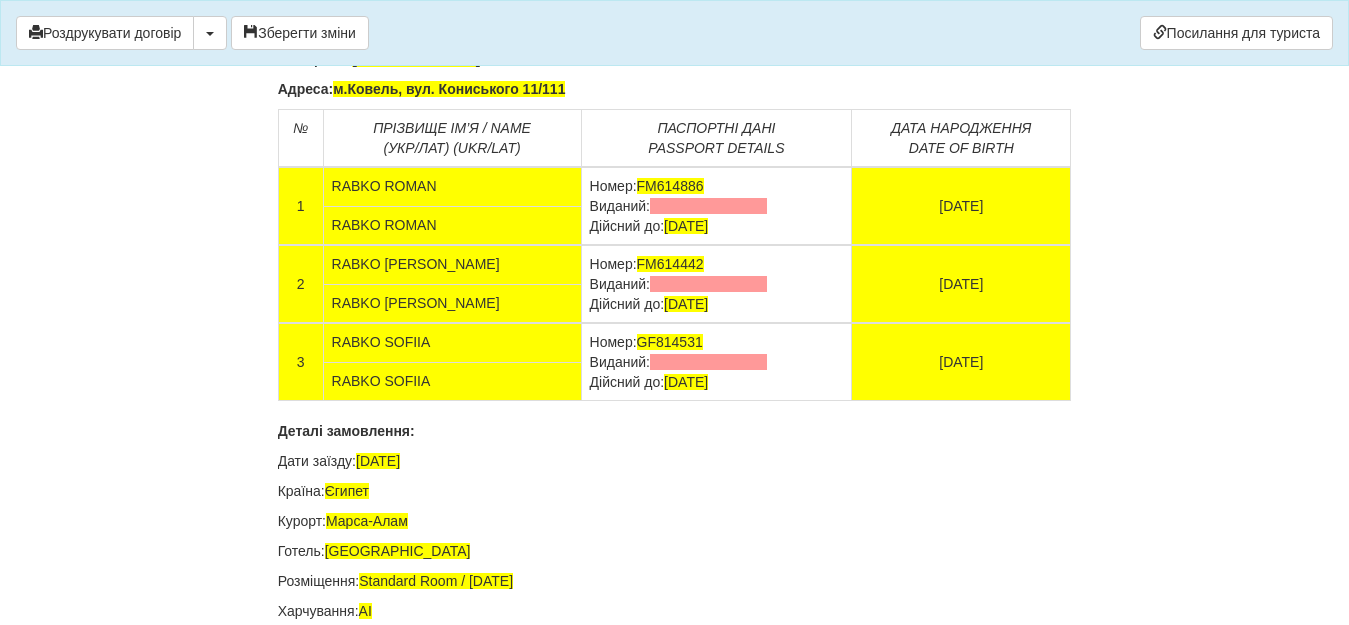 click at bounding box center [708, 206] 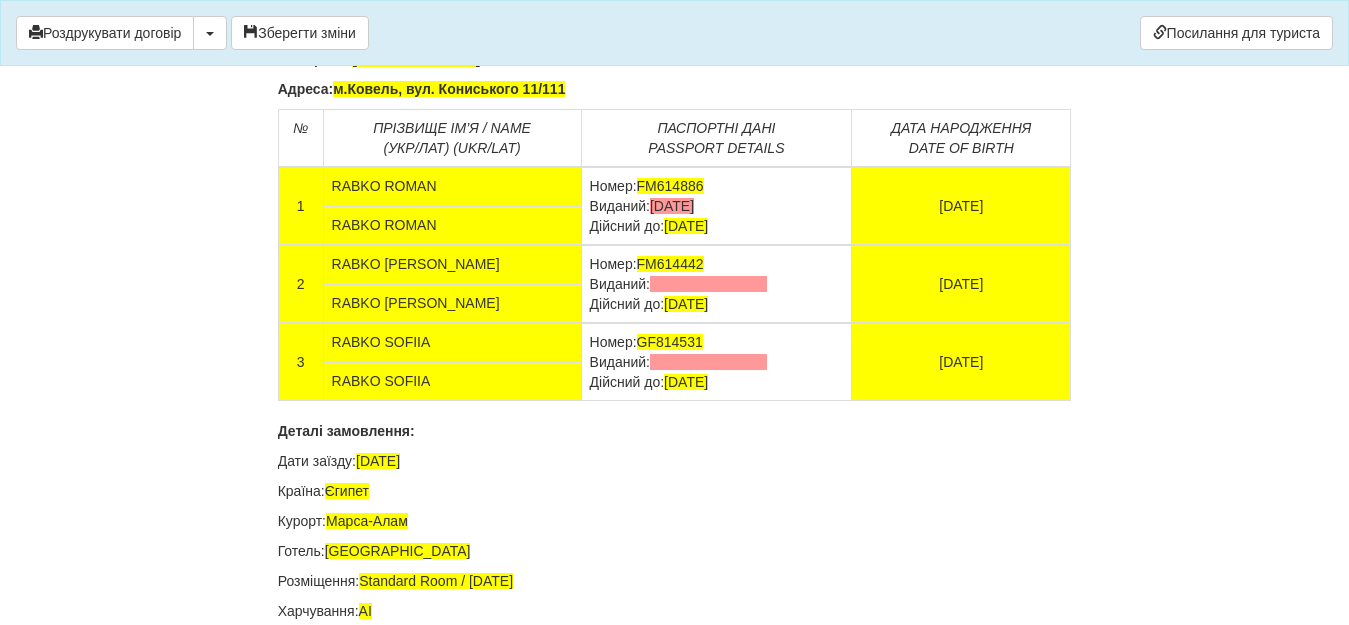 click at bounding box center [708, 284] 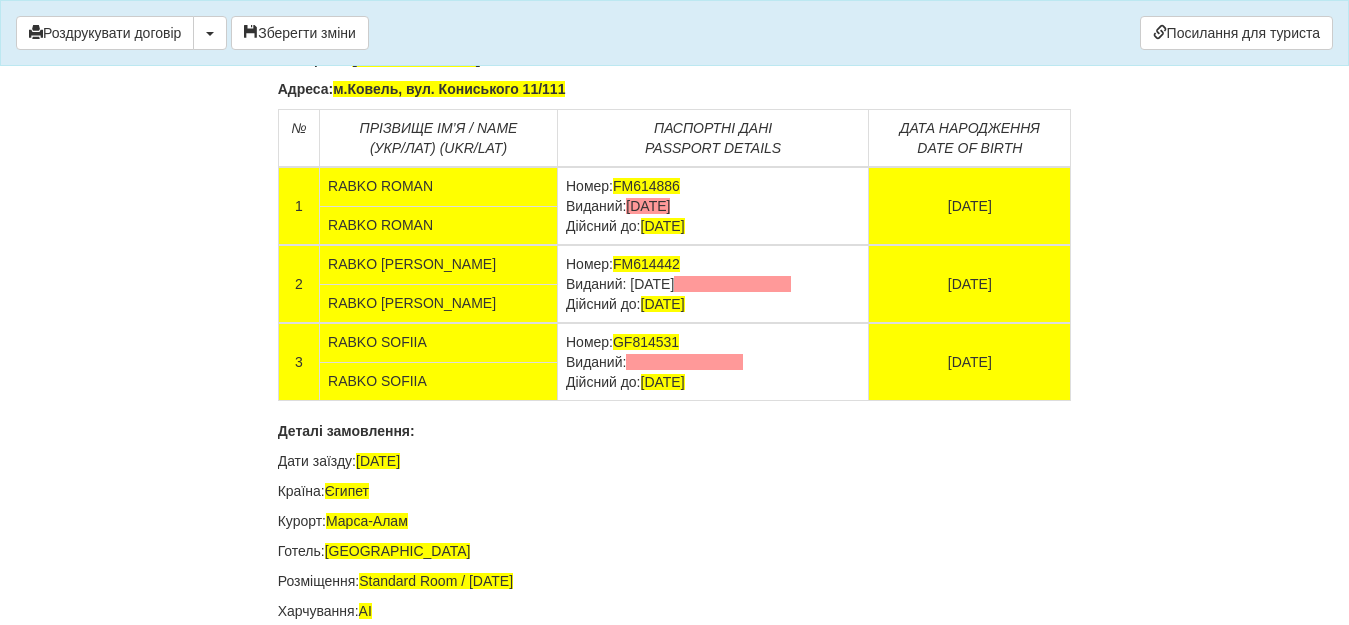 click at bounding box center (684, 362) 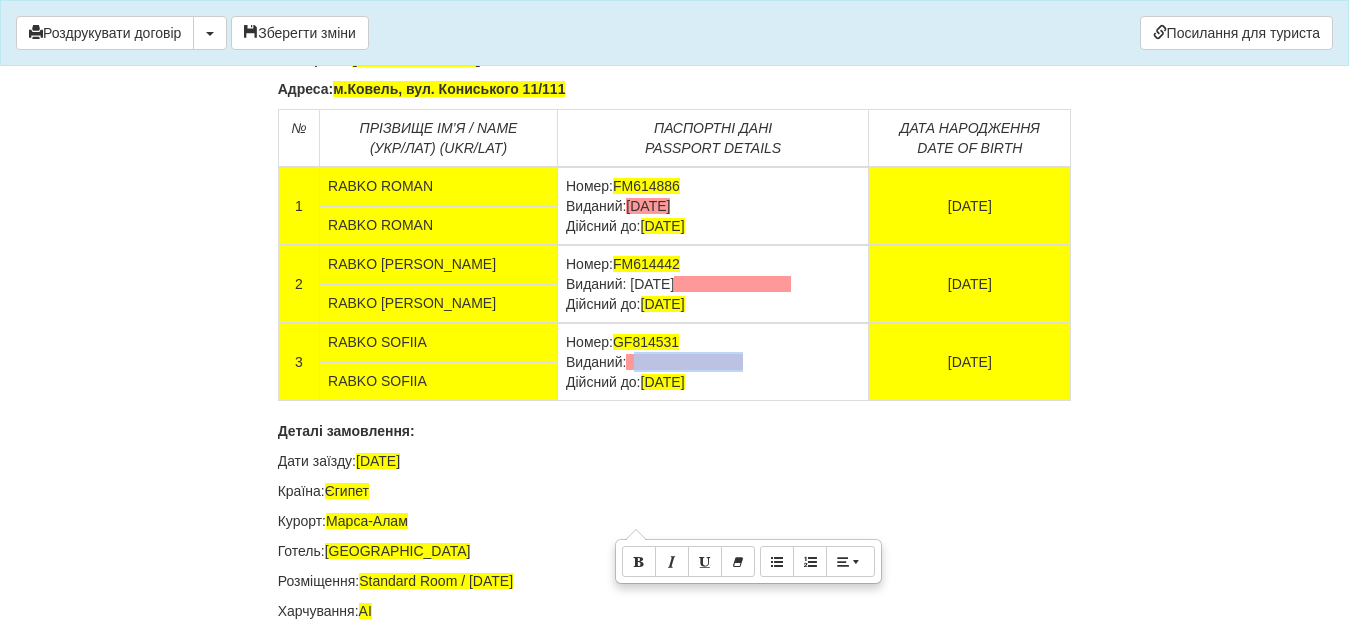click at bounding box center [684, 362] 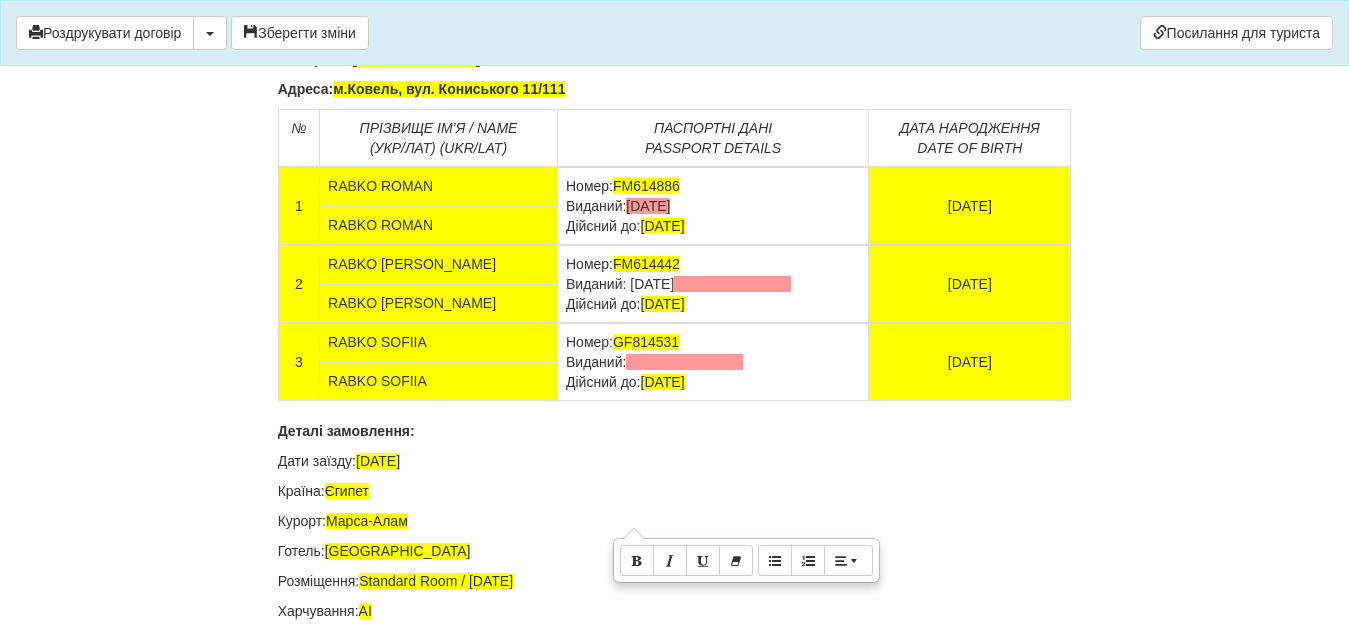 click on "Деталі замовлення:" at bounding box center [675, 431] 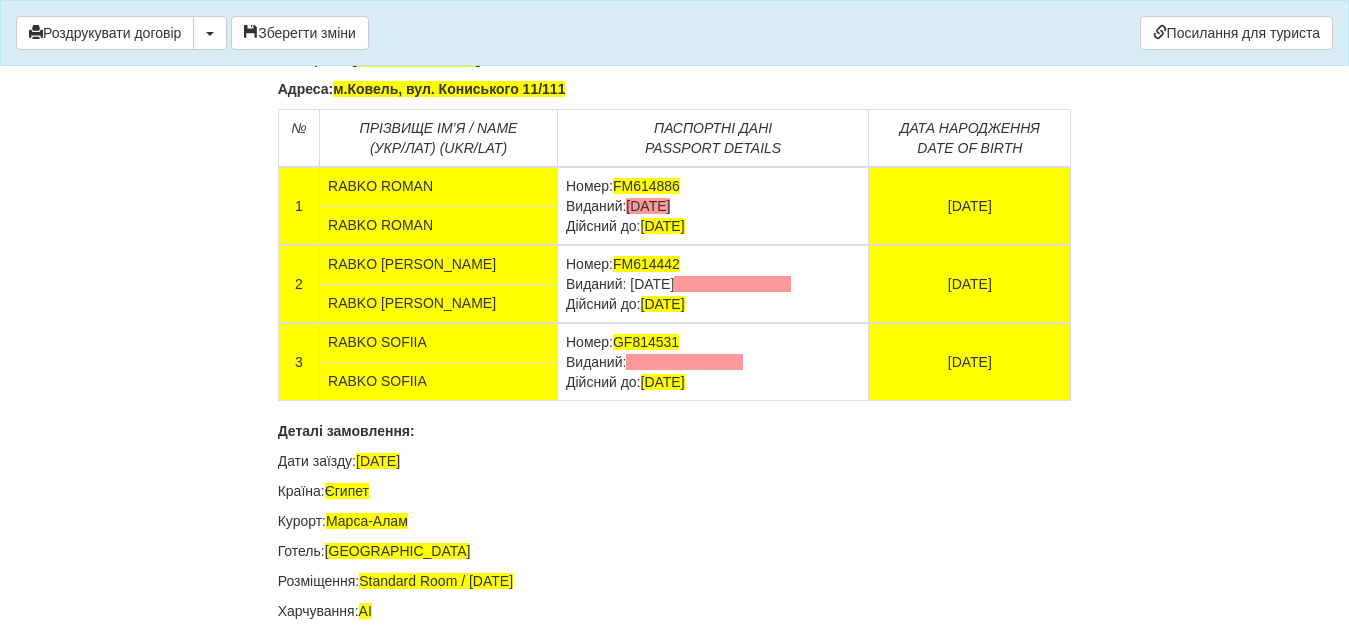 click at bounding box center [684, 362] 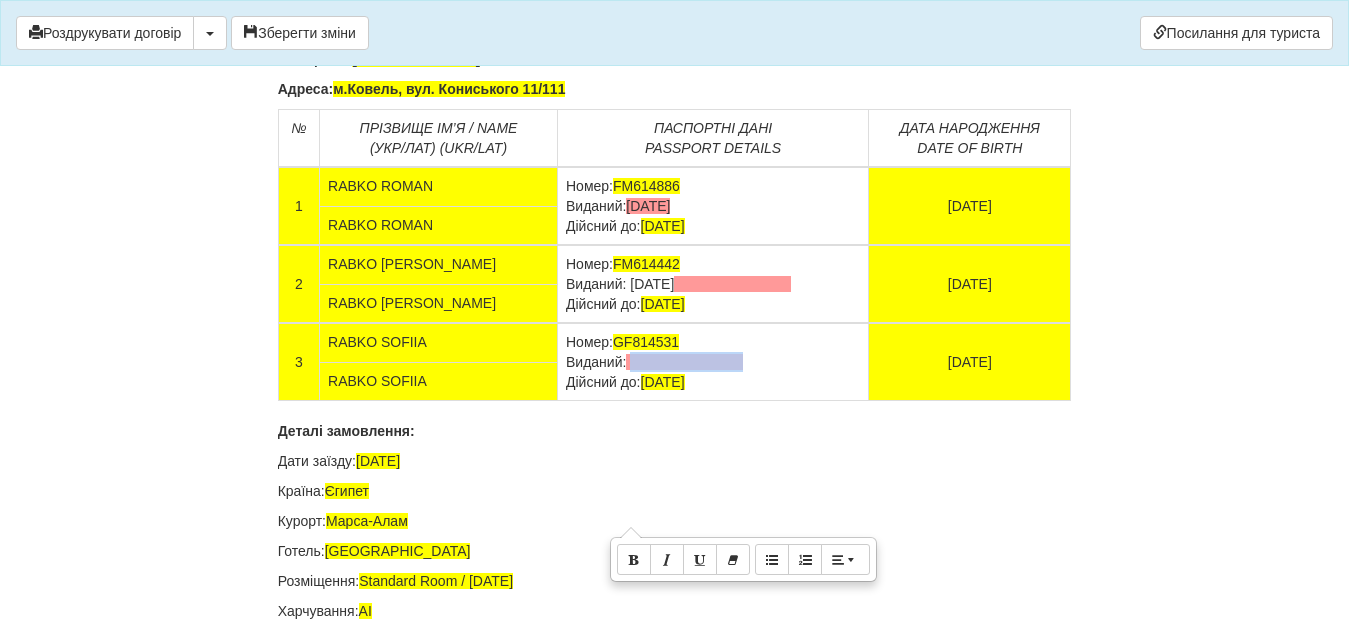 click at bounding box center [684, 362] 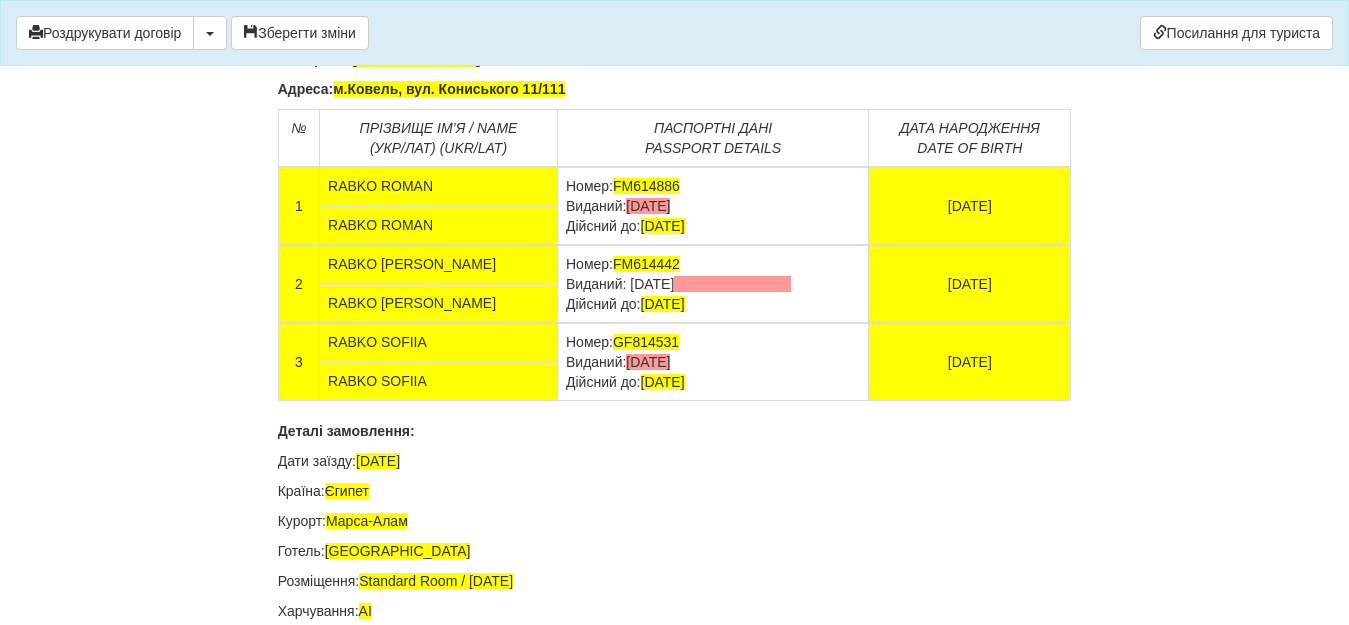 click on "×
Деякі поля не заповнено
Ми підсвітили  порожні поля  червоним кольором.                Ви можете відредагувати текст і внести відсутні дані прямо у цьому вікні.
Для автоматичного заповнення договору:
Необхідно додати  агентський договір  з оператором Join UP
Роздрукувати договір
Скачати PDF" at bounding box center (674, -12872) 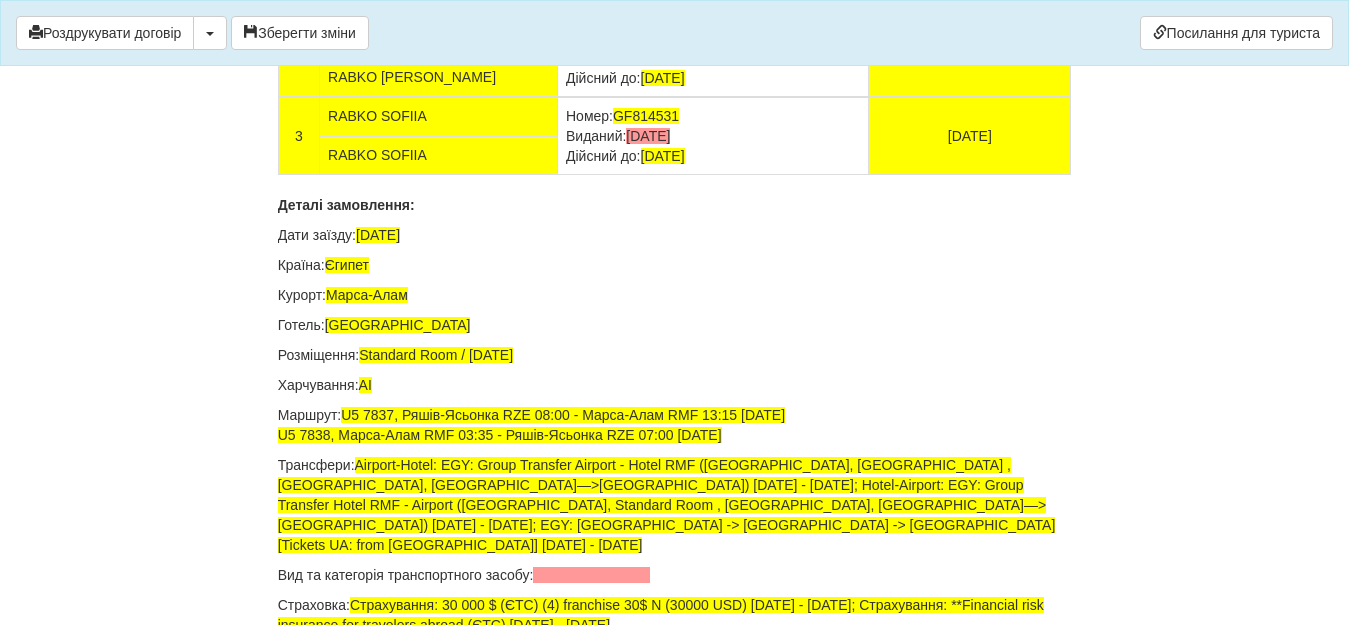scroll, scrollTop: 13464, scrollLeft: 0, axis: vertical 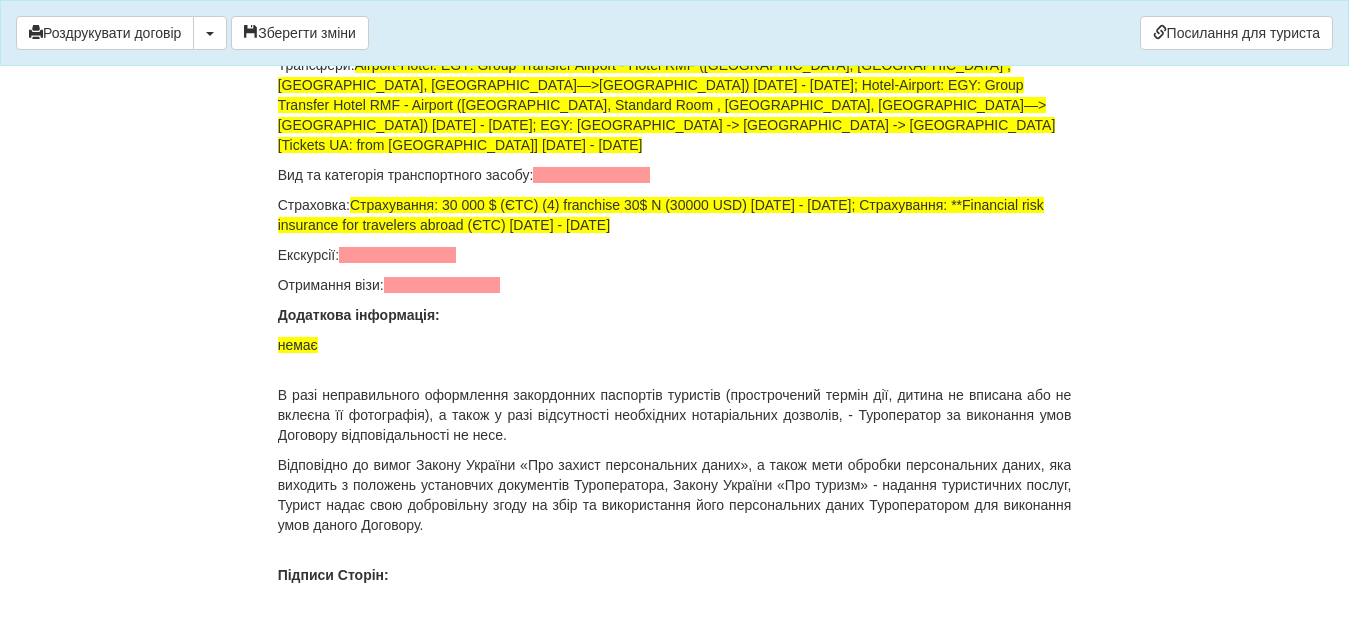 click at bounding box center (442, 285) 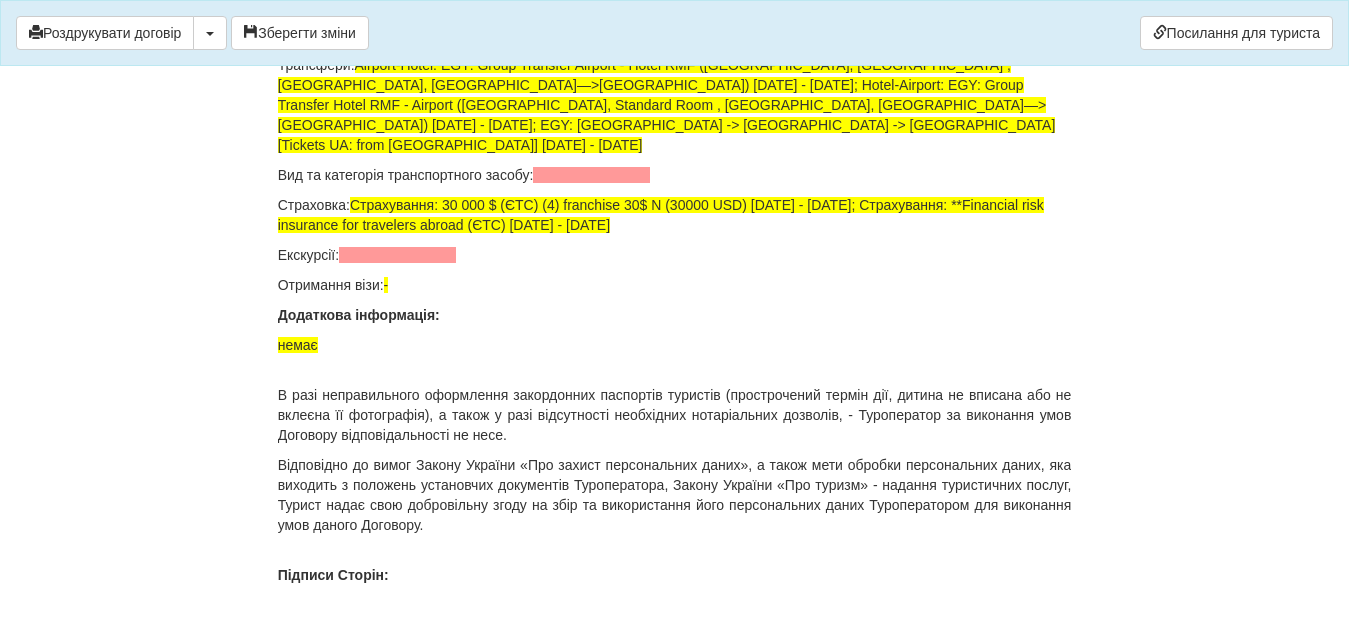 click on "ДОГОВІР ПРО НАДАННЯ ТУРИСТИЧНИХ ПОСЛУГ №EG150725RR
Цей договір укладений  05.07.2025  р.
В місті  Ковель
МІЖ :
Турагентом  ФОП Луцик Ірина Юріївна  в особі  Луцик Ірина Юріївна , що діє на підставі Агентського договору на реалізацію турпродукту № UA-6040  від    08.04.2025                              р.
від імені та за дорученням Туроператора  Товариство з обмеженою відповідальністю «ДЖОІН-АП!» , (надалі –  Туроператор
і Громадянин(ка)  RABKO ROMAN , паспорт громадянина України  FM614886 виданий , 04.04.2018 ,  Волинська обл., м.Ковель , РНОКПП" at bounding box center (675, -6449) 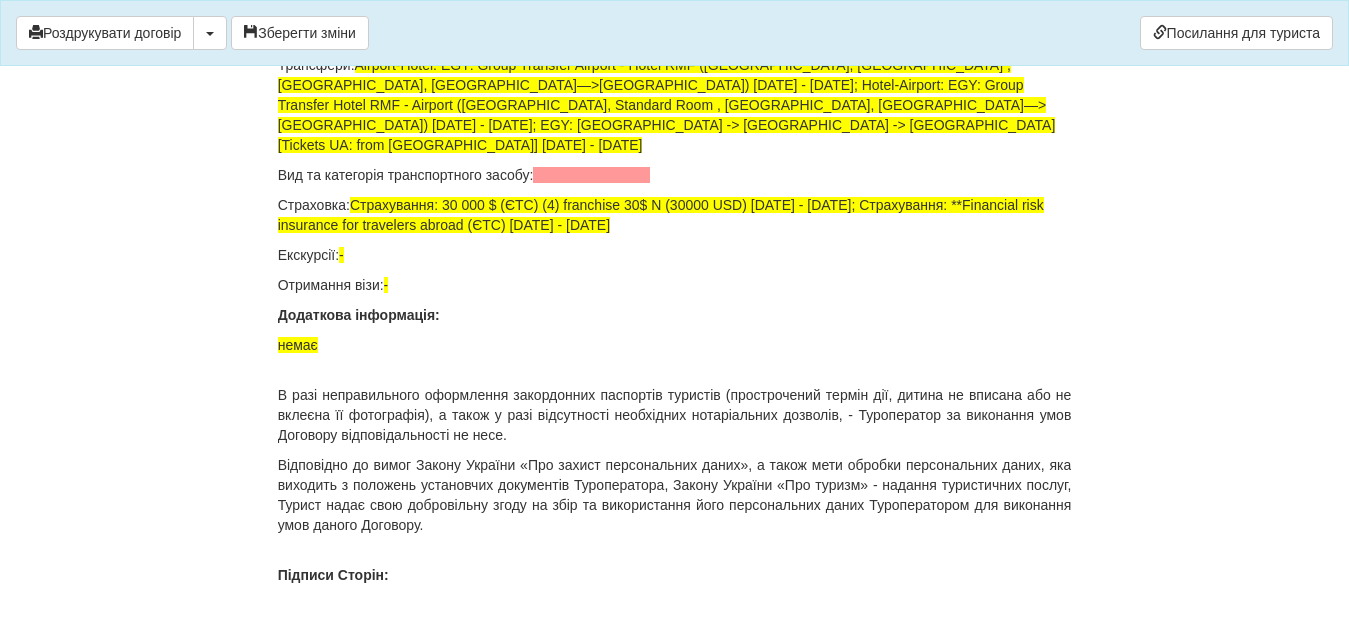 click on "ДОГОВІР ПРО НАДАННЯ ТУРИСТИЧНИХ ПОСЛУГ №EG150725RR
Цей договір укладений  05.07.2025  р.
В місті  Ковель
МІЖ :
Турагентом  ФОП Луцик Ірина Юріївна  в особі  Луцик Ірина Юріївна , що діє на підставі Агентського договору на реалізацію турпродукту № UA-6040  від    08.04.2025                              р.
від імені та за дорученням Туроператора  Товариство з обмеженою відповідальністю «ДЖОІН-АП!» , (надалі –  Туроператор
і Громадянин(ка)  RABKO ROMAN , паспорт громадянина України  FM614886 виданий , 04.04.2018 ,  Волинська обл., м.Ковель , РНОКПП" at bounding box center [675, -6449] 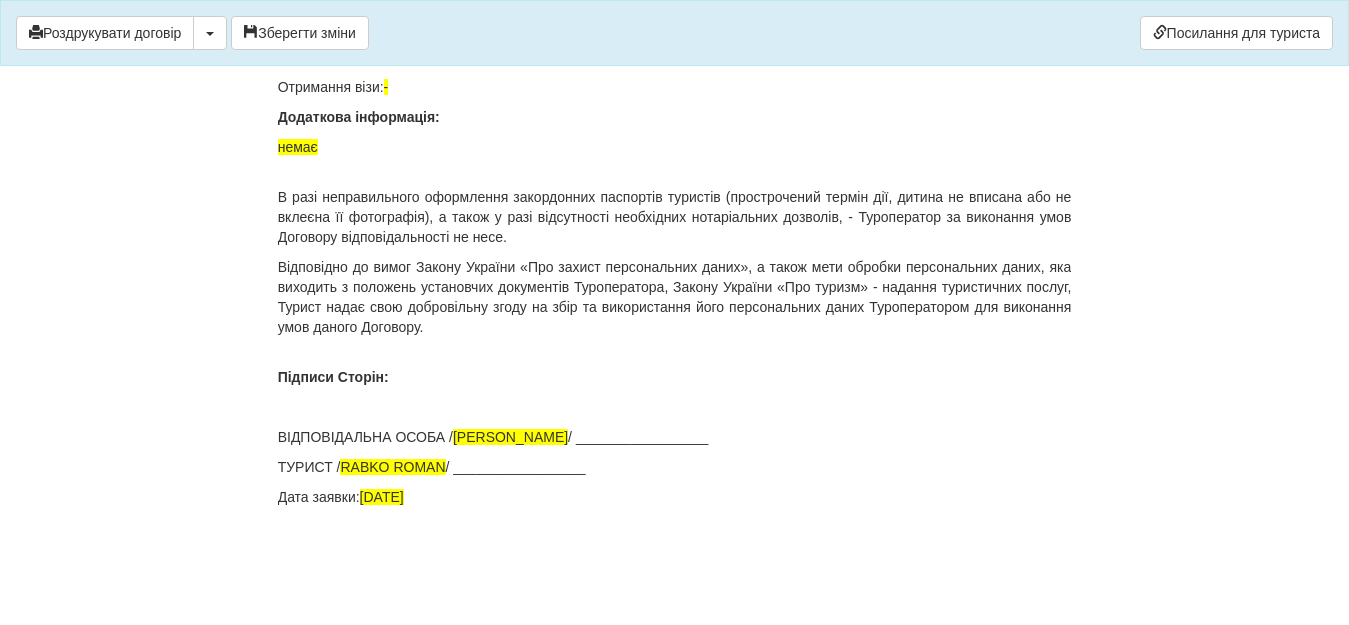 scroll, scrollTop: 14148, scrollLeft: 0, axis: vertical 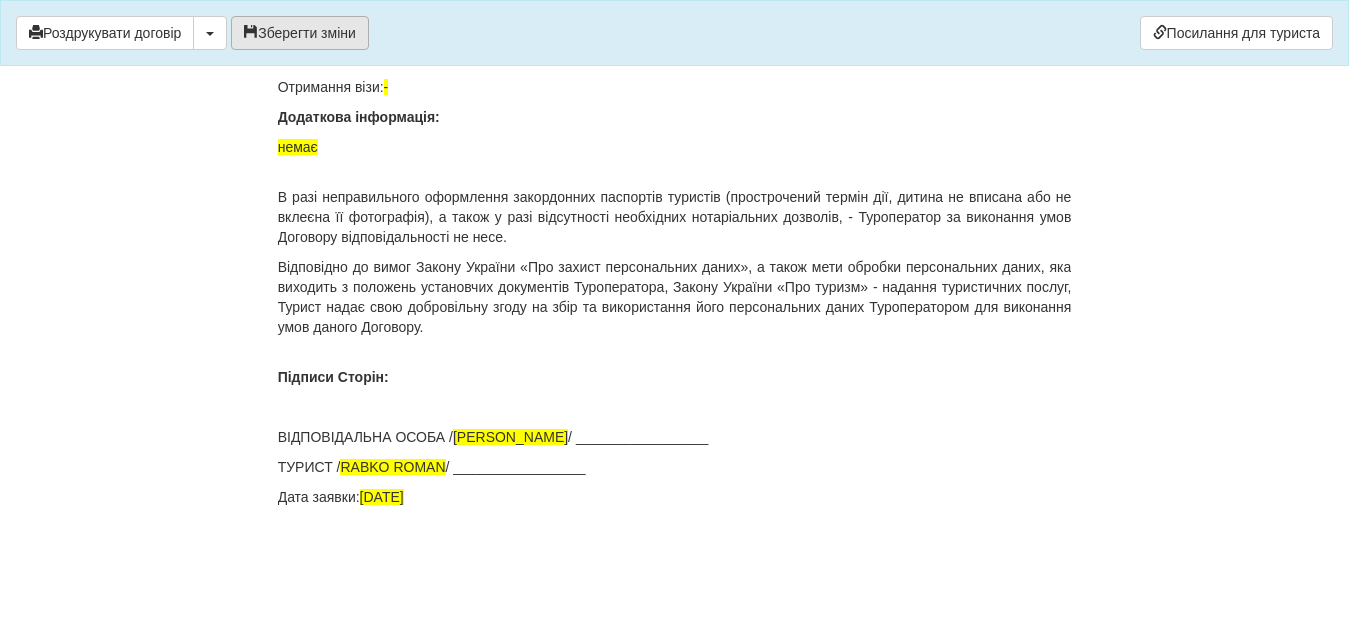 click on "Зберегти зміни" at bounding box center [300, 33] 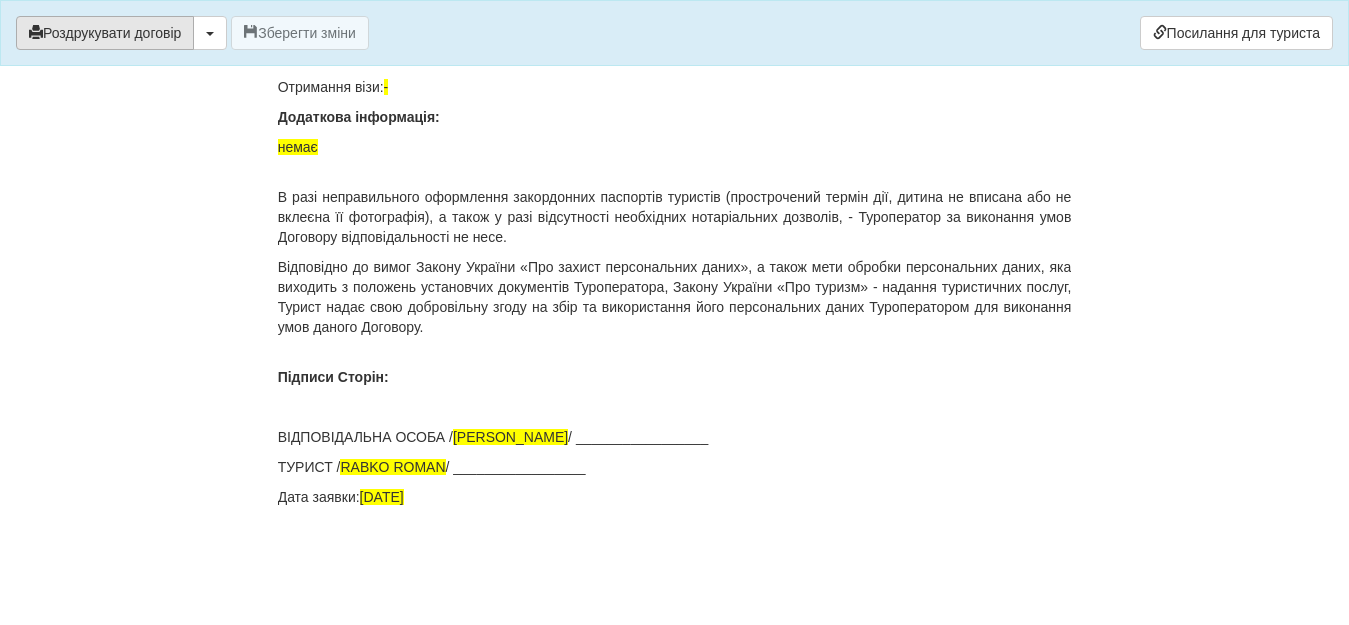 click on "Роздрукувати договір" at bounding box center (105, 33) 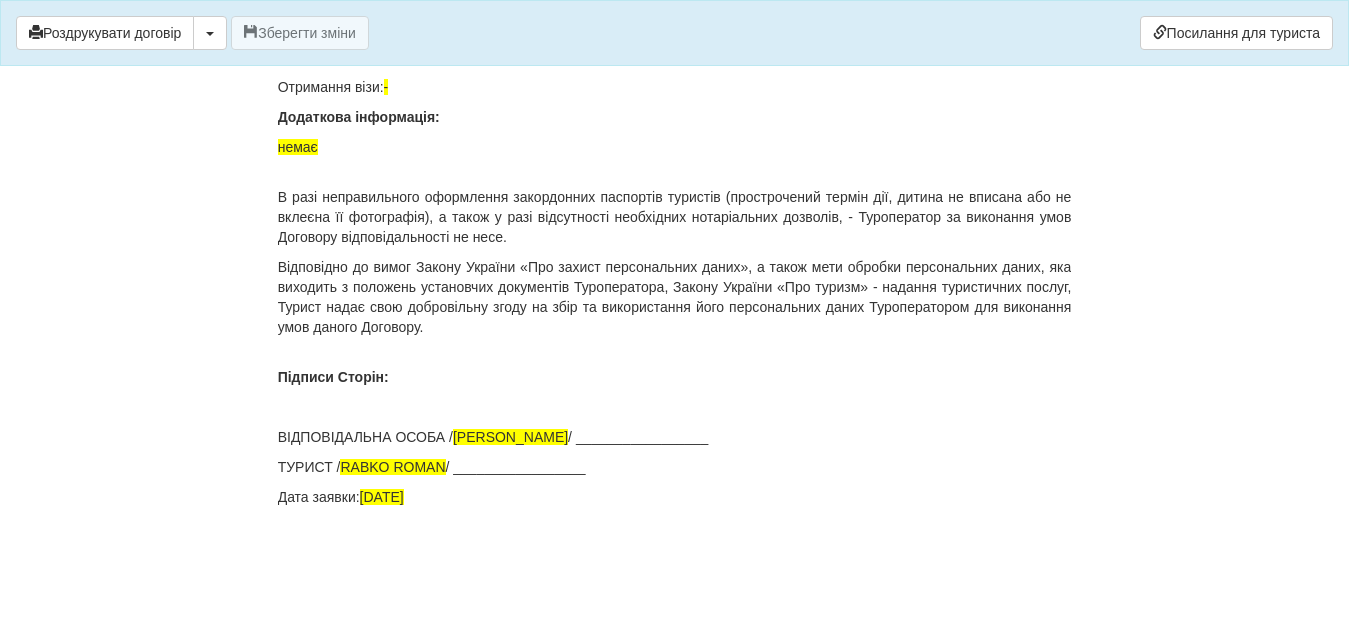 drag, startPoint x: 124, startPoint y: 37, endPoint x: 1034, endPoint y: 574, distance: 1056.631 